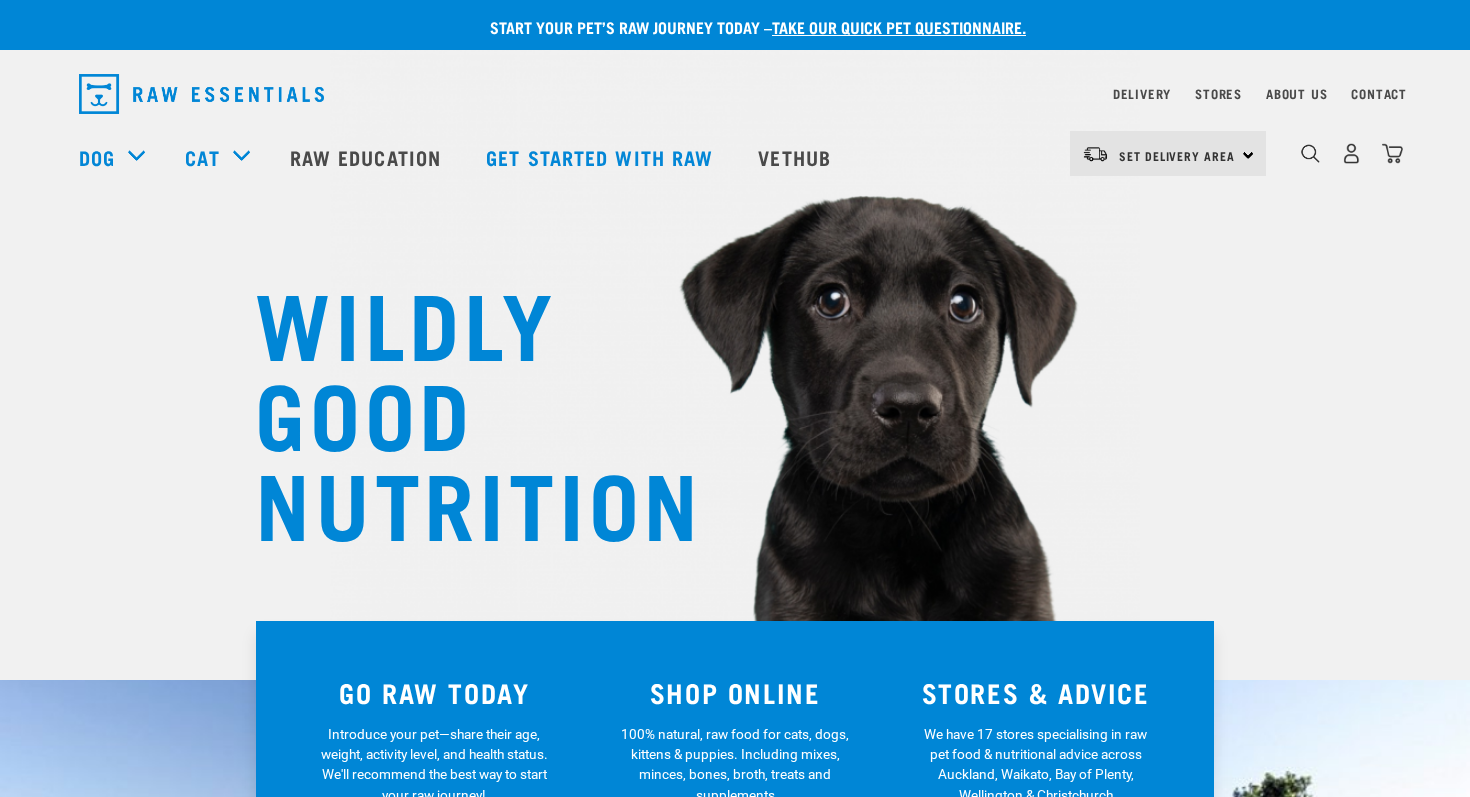scroll, scrollTop: 0, scrollLeft: 0, axis: both 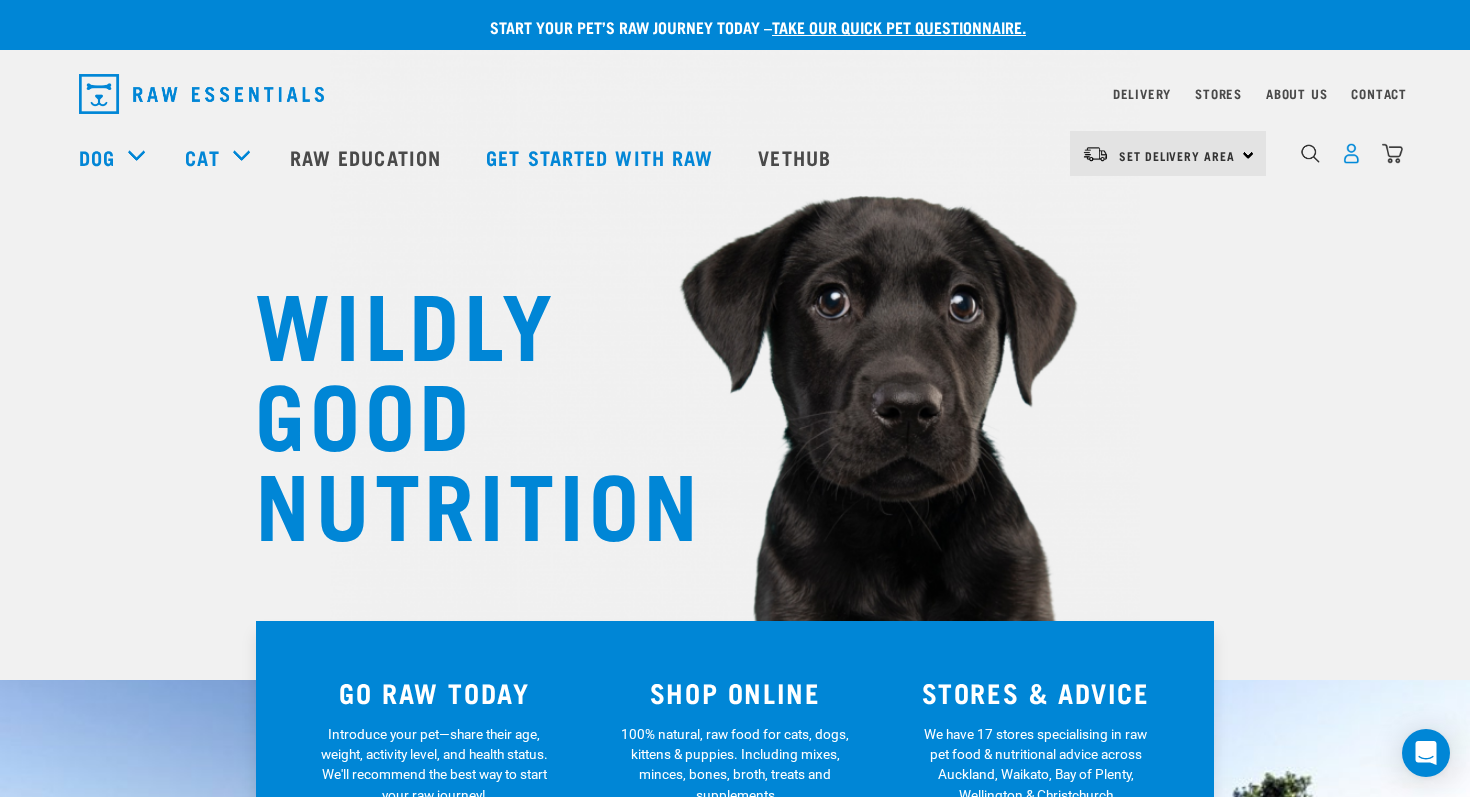 click at bounding box center (1351, 153) 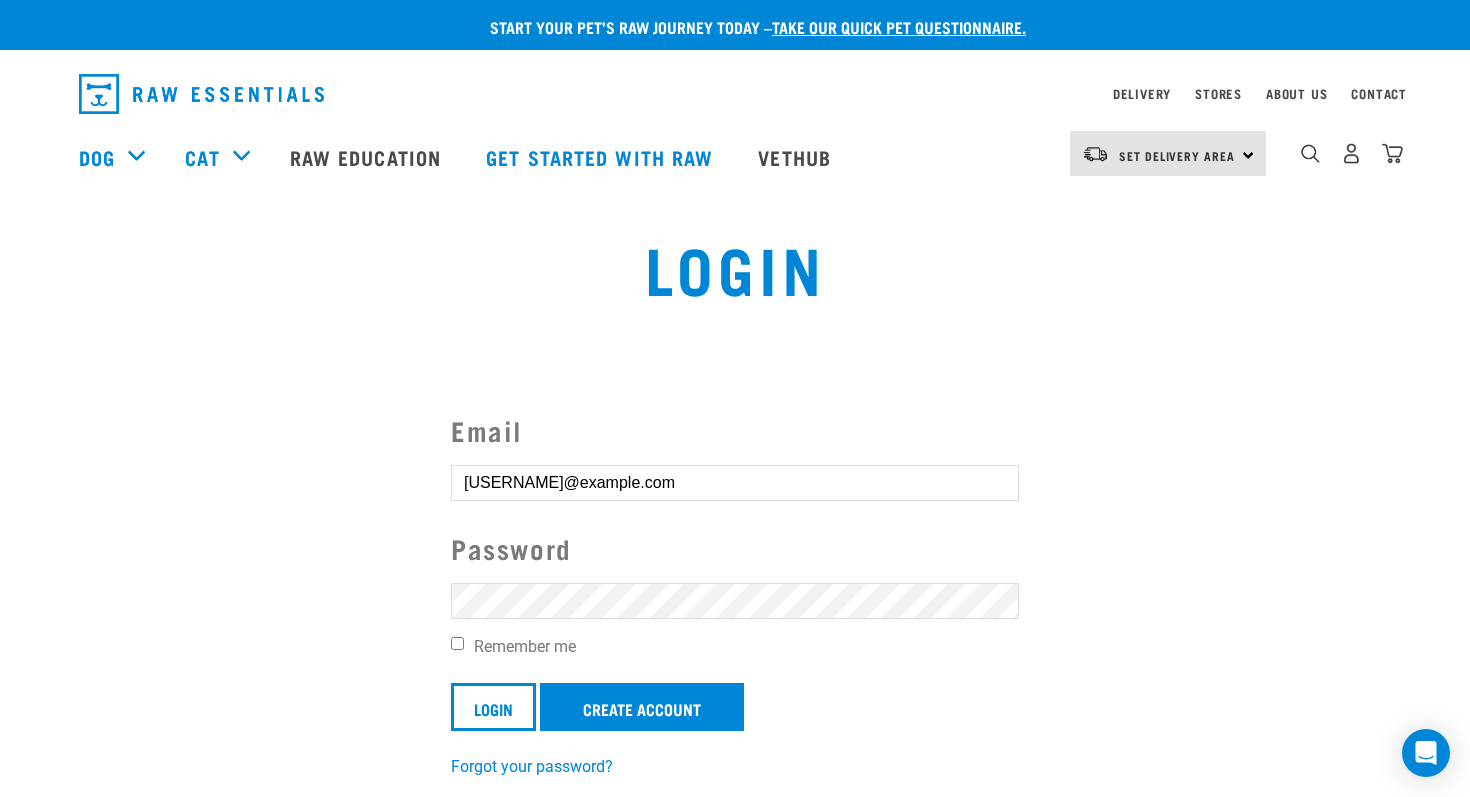scroll, scrollTop: 0, scrollLeft: 0, axis: both 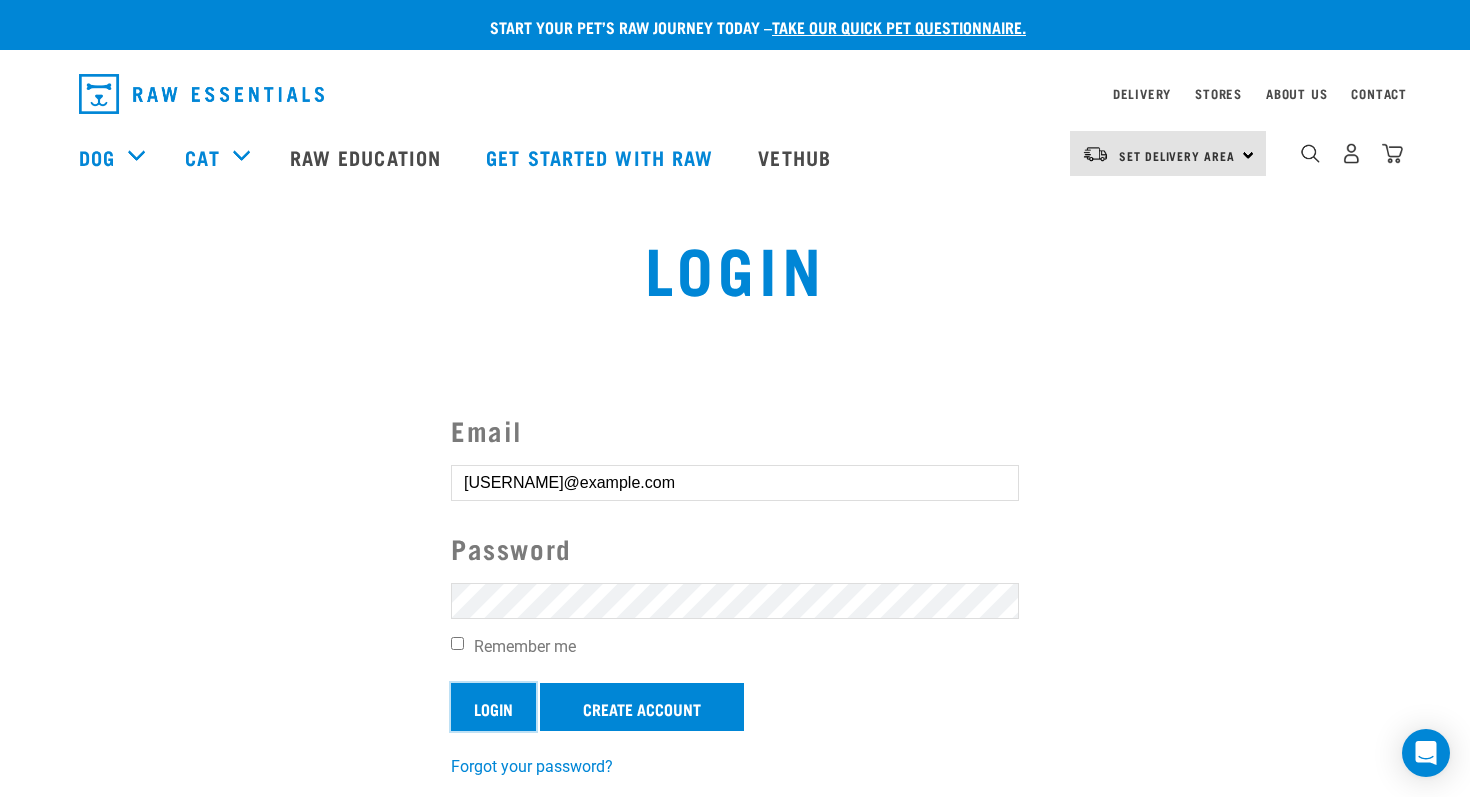 click on "Login" at bounding box center [493, 707] 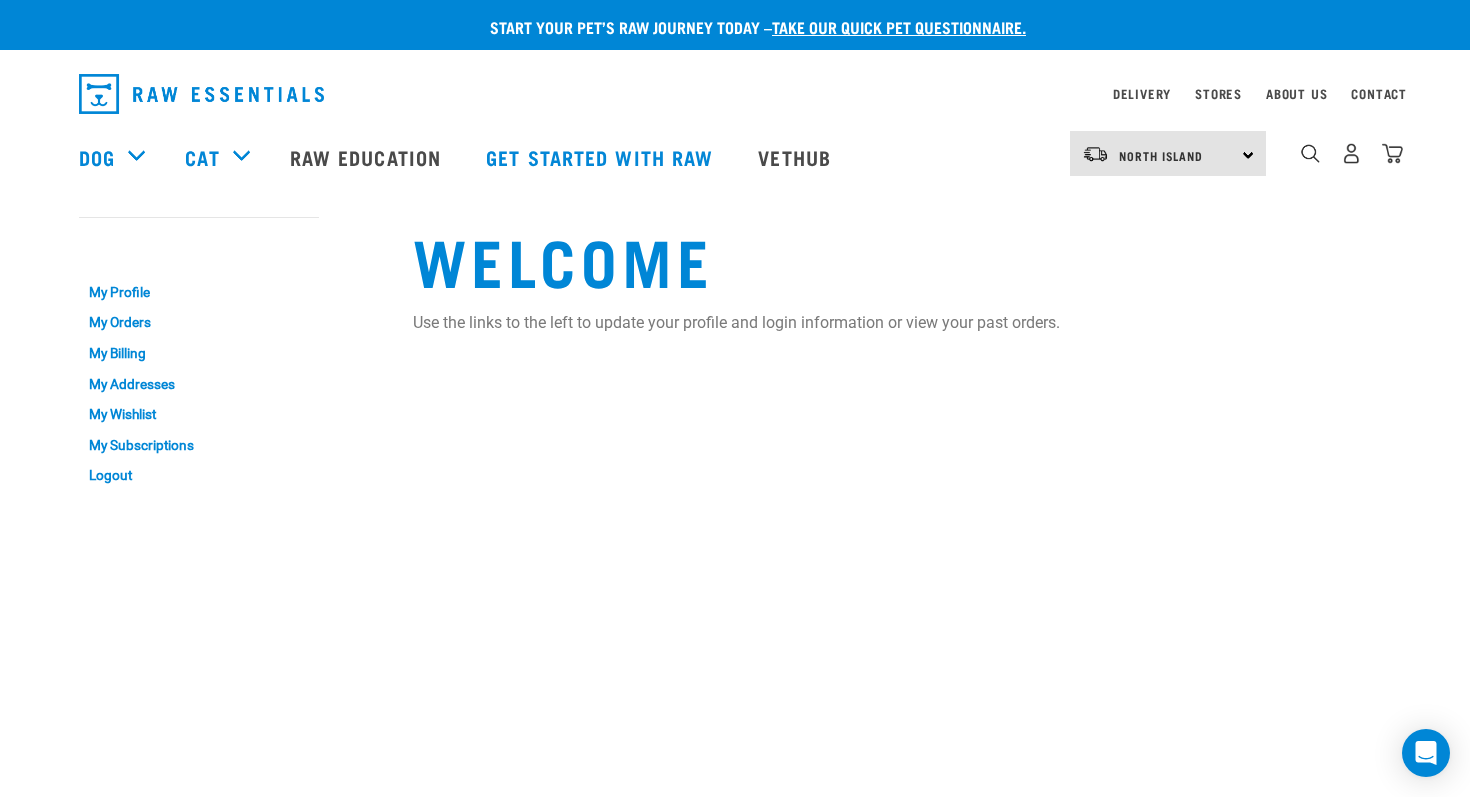 scroll, scrollTop: 0, scrollLeft: 0, axis: both 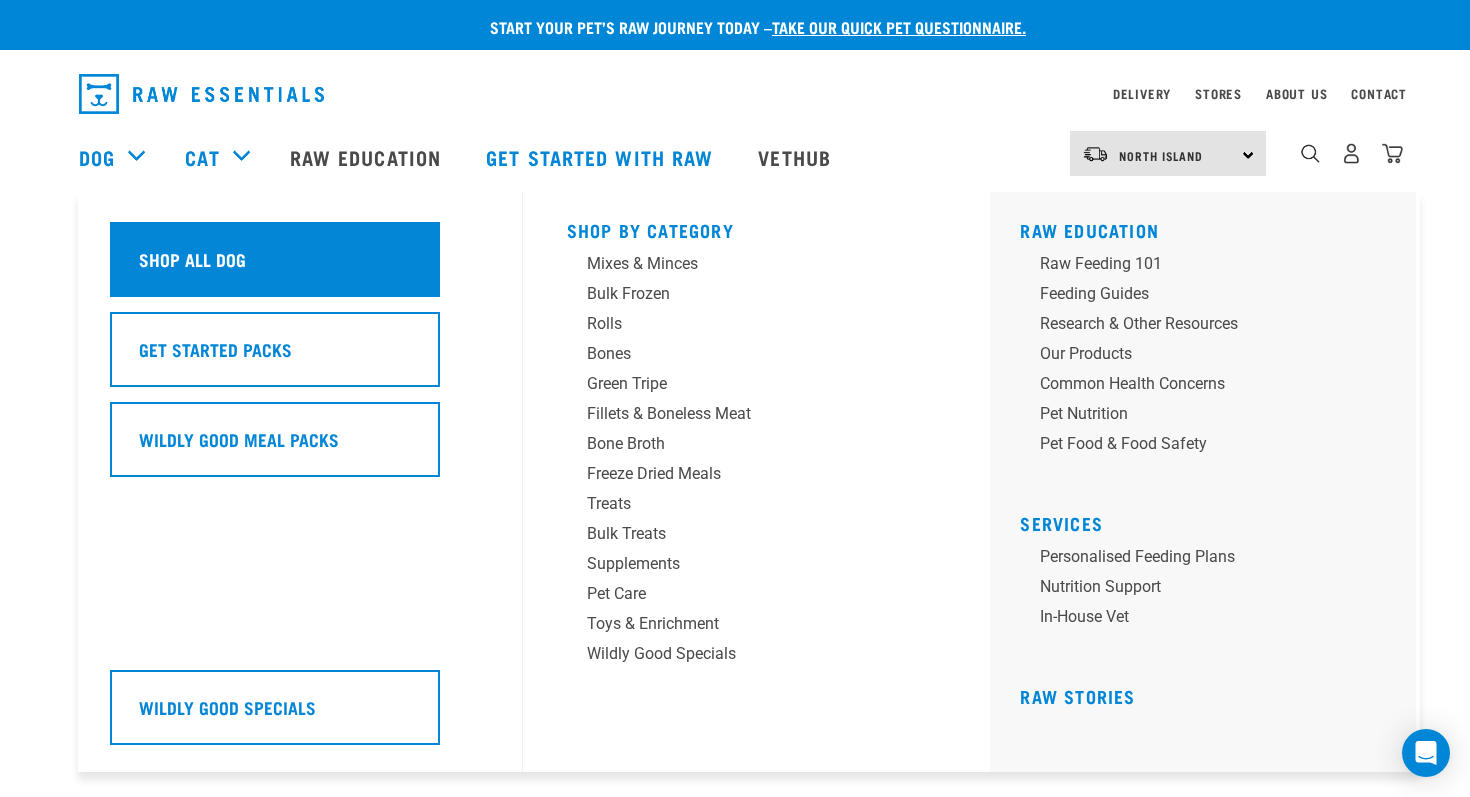 click on "Shop All Dog" at bounding box center [192, 259] 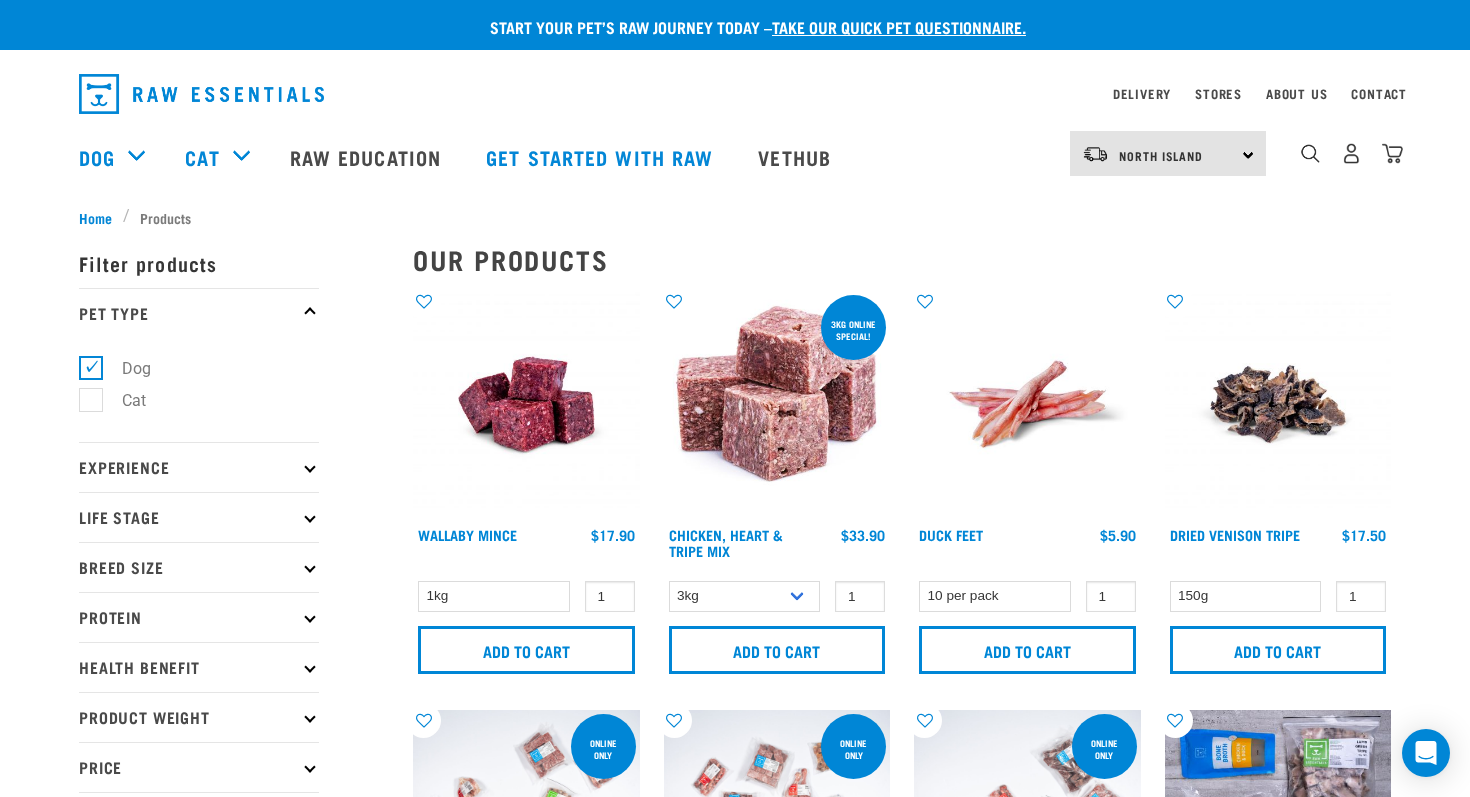 scroll, scrollTop: 0, scrollLeft: 0, axis: both 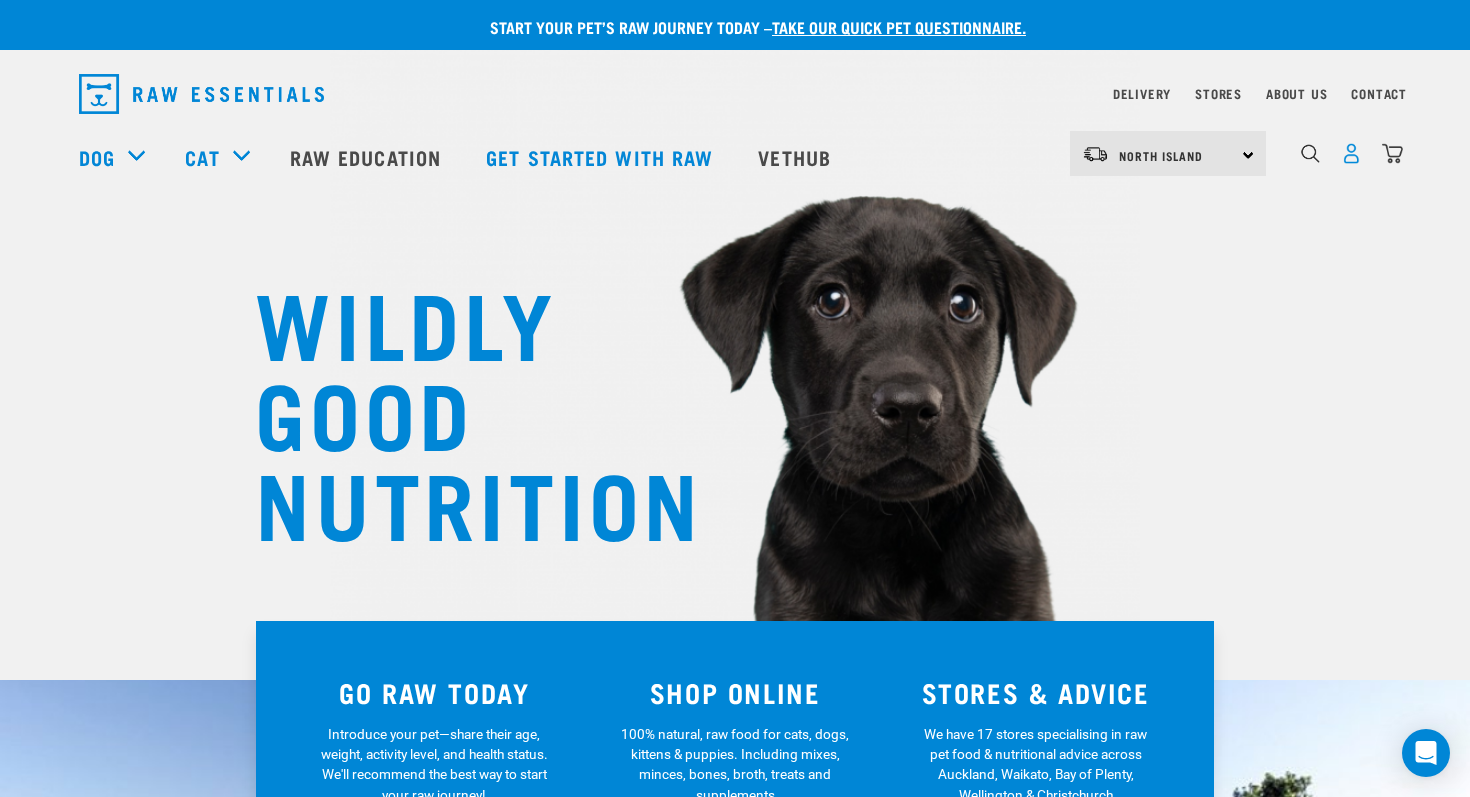 click at bounding box center (1351, 153) 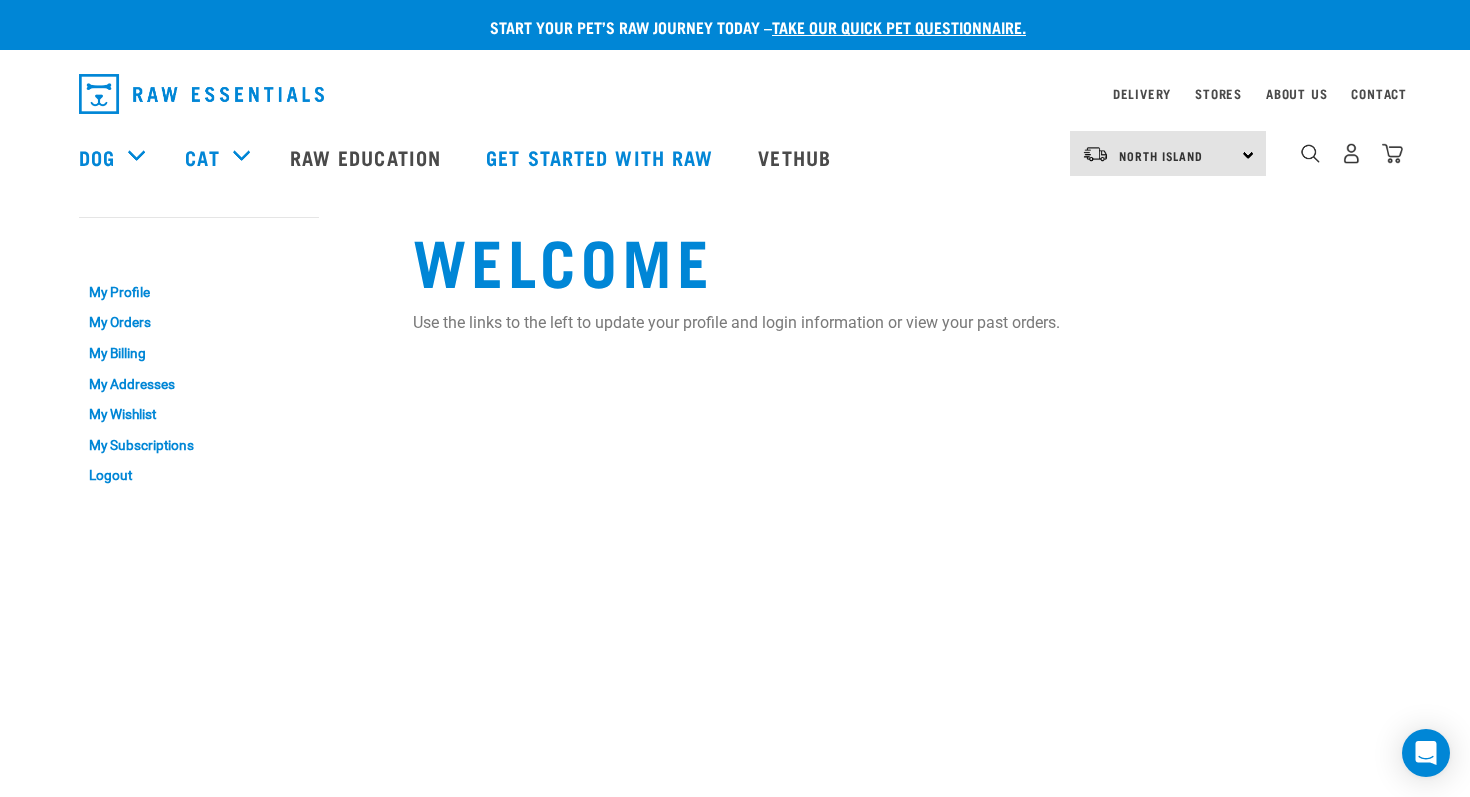 scroll, scrollTop: 0, scrollLeft: 0, axis: both 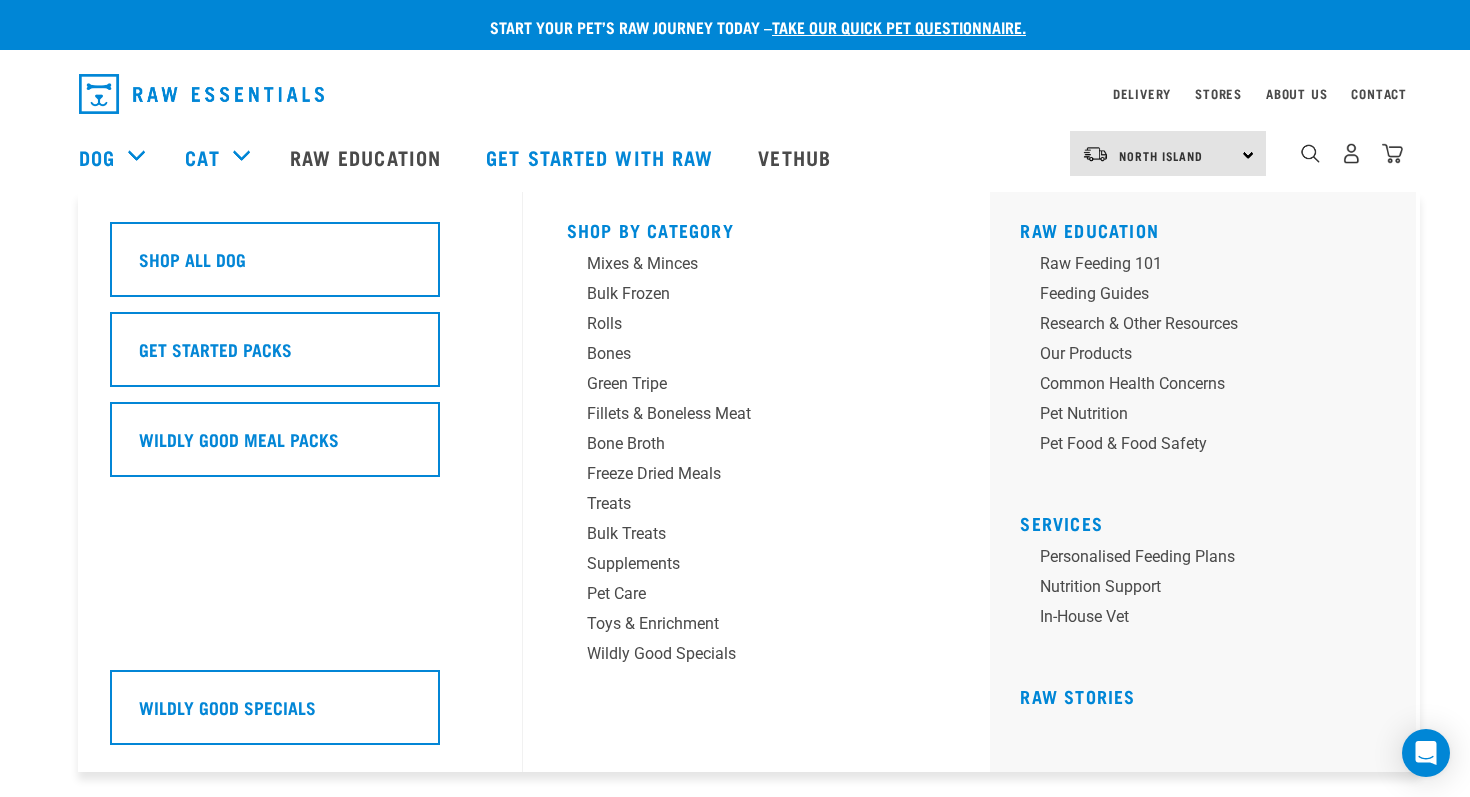 click on "Dog" at bounding box center (122, 157) 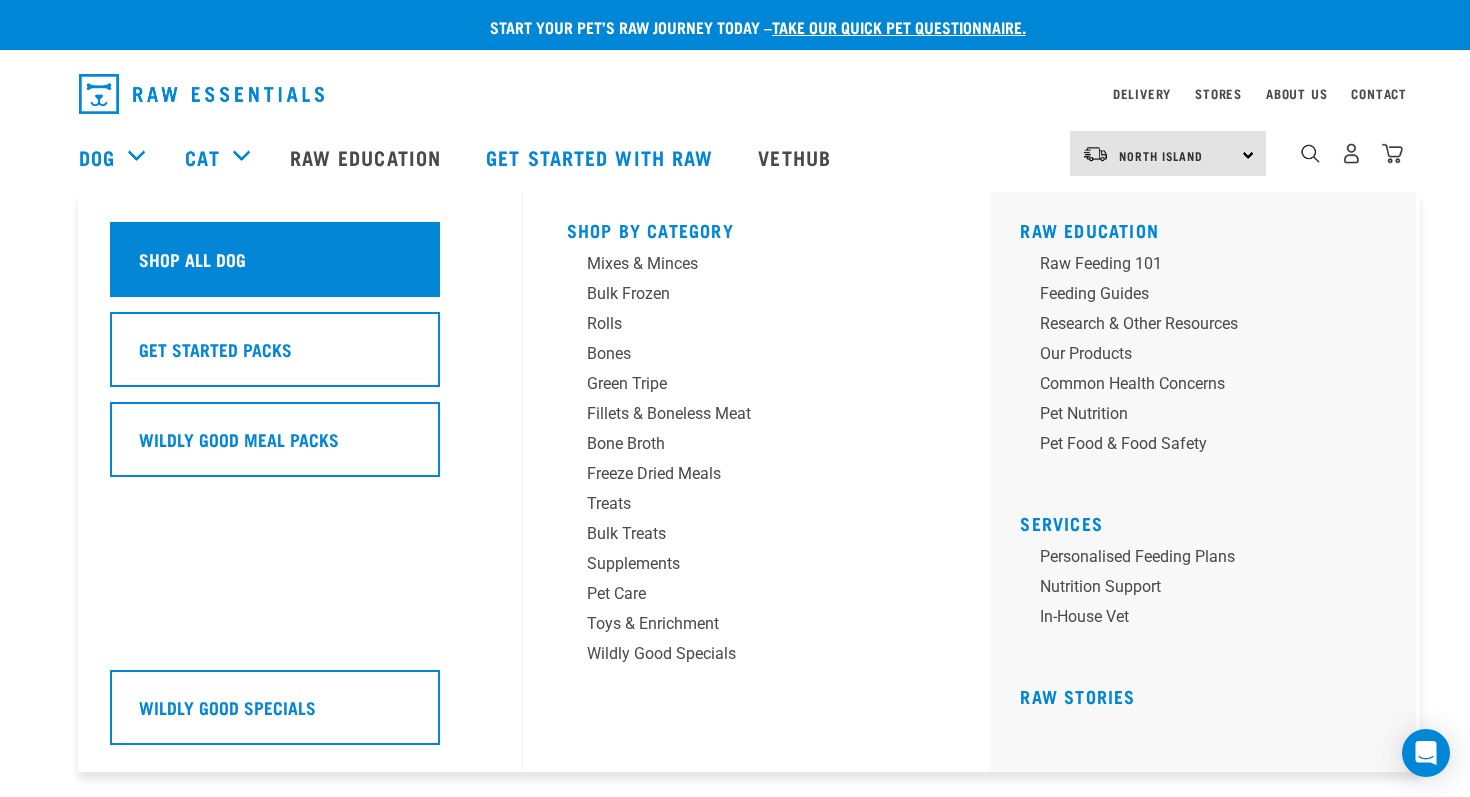 click on "Shop All Dog" at bounding box center [192, 259] 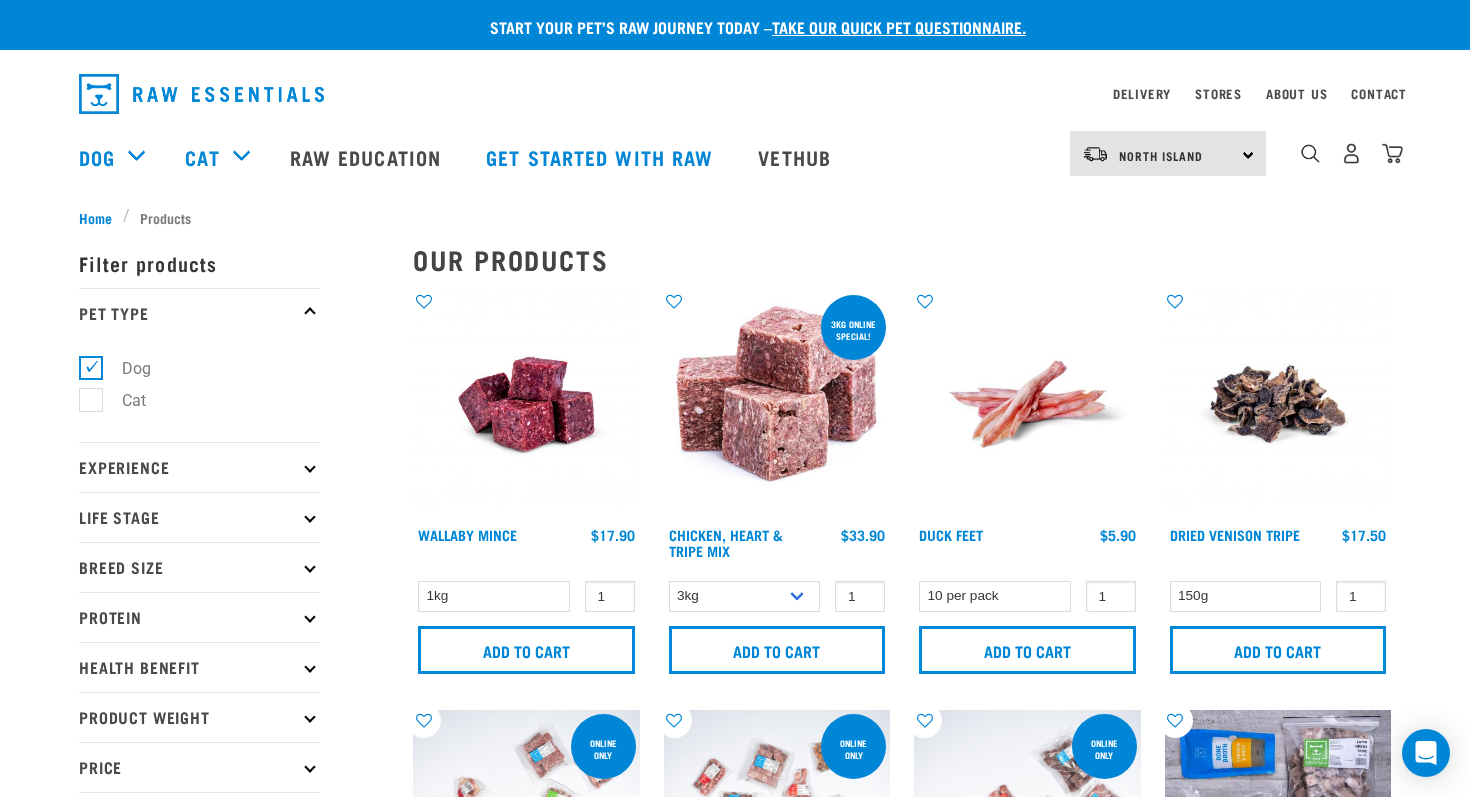 scroll, scrollTop: 0, scrollLeft: 0, axis: both 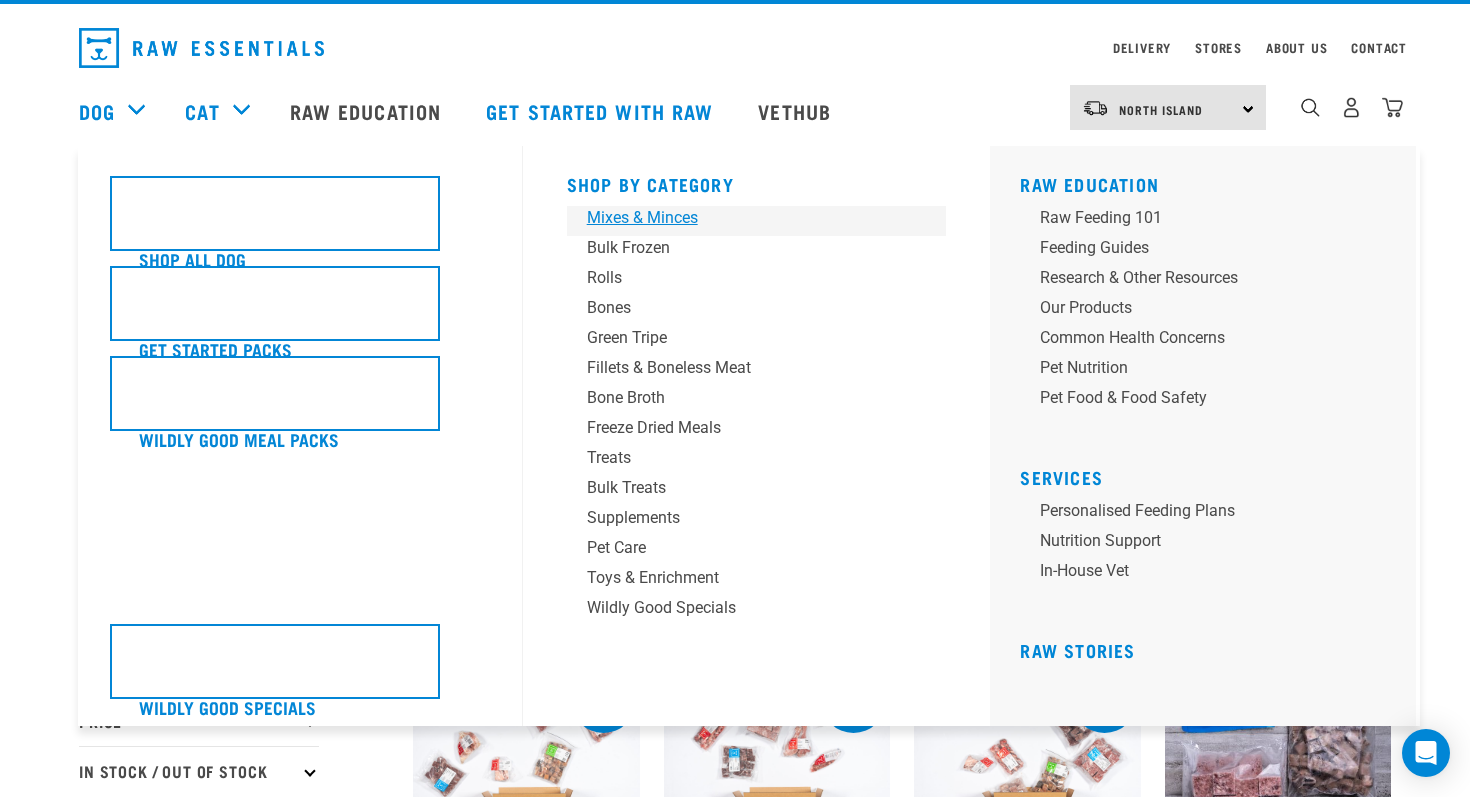 click on "Mixes & Minces" at bounding box center (743, 218) 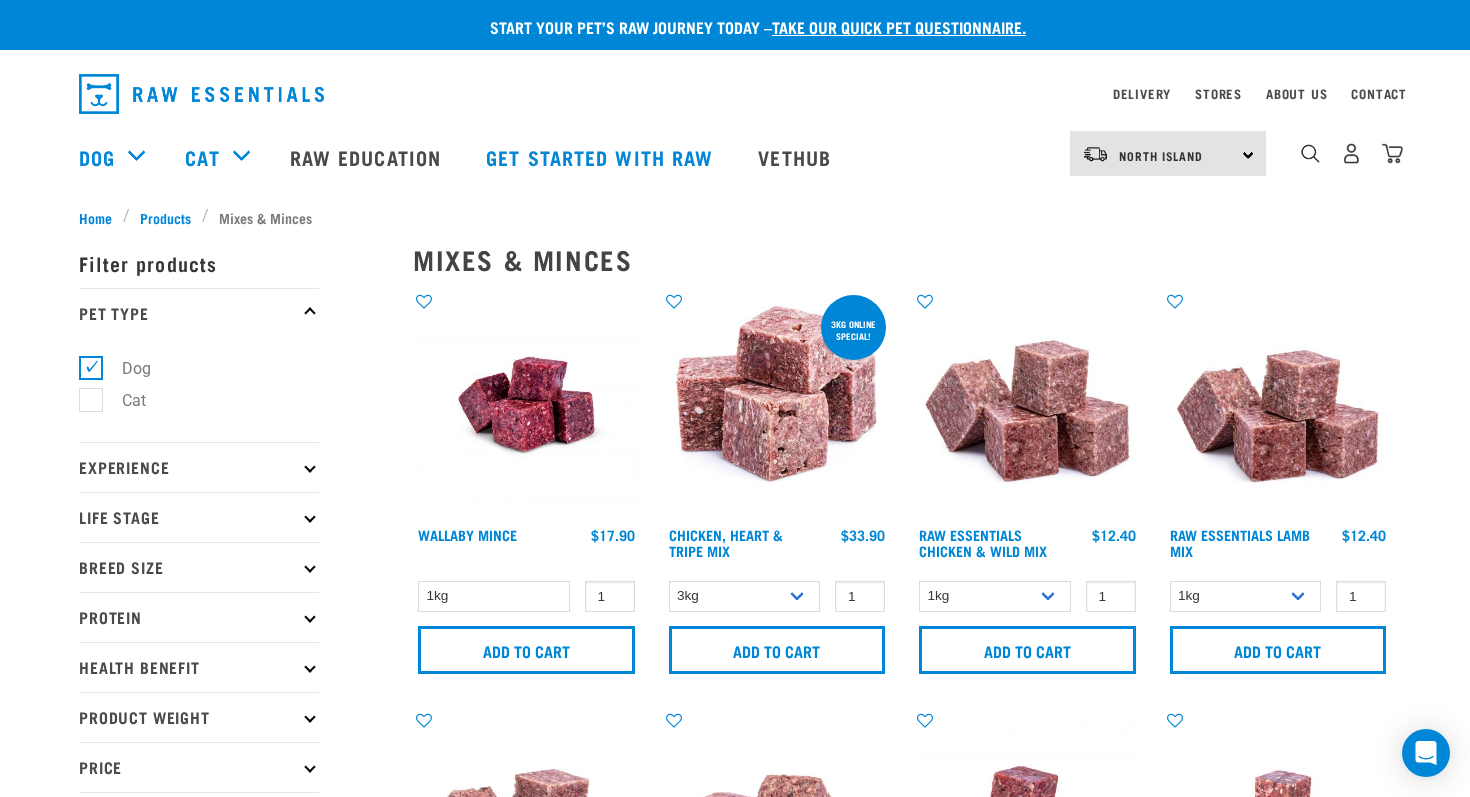 scroll, scrollTop: 0, scrollLeft: 0, axis: both 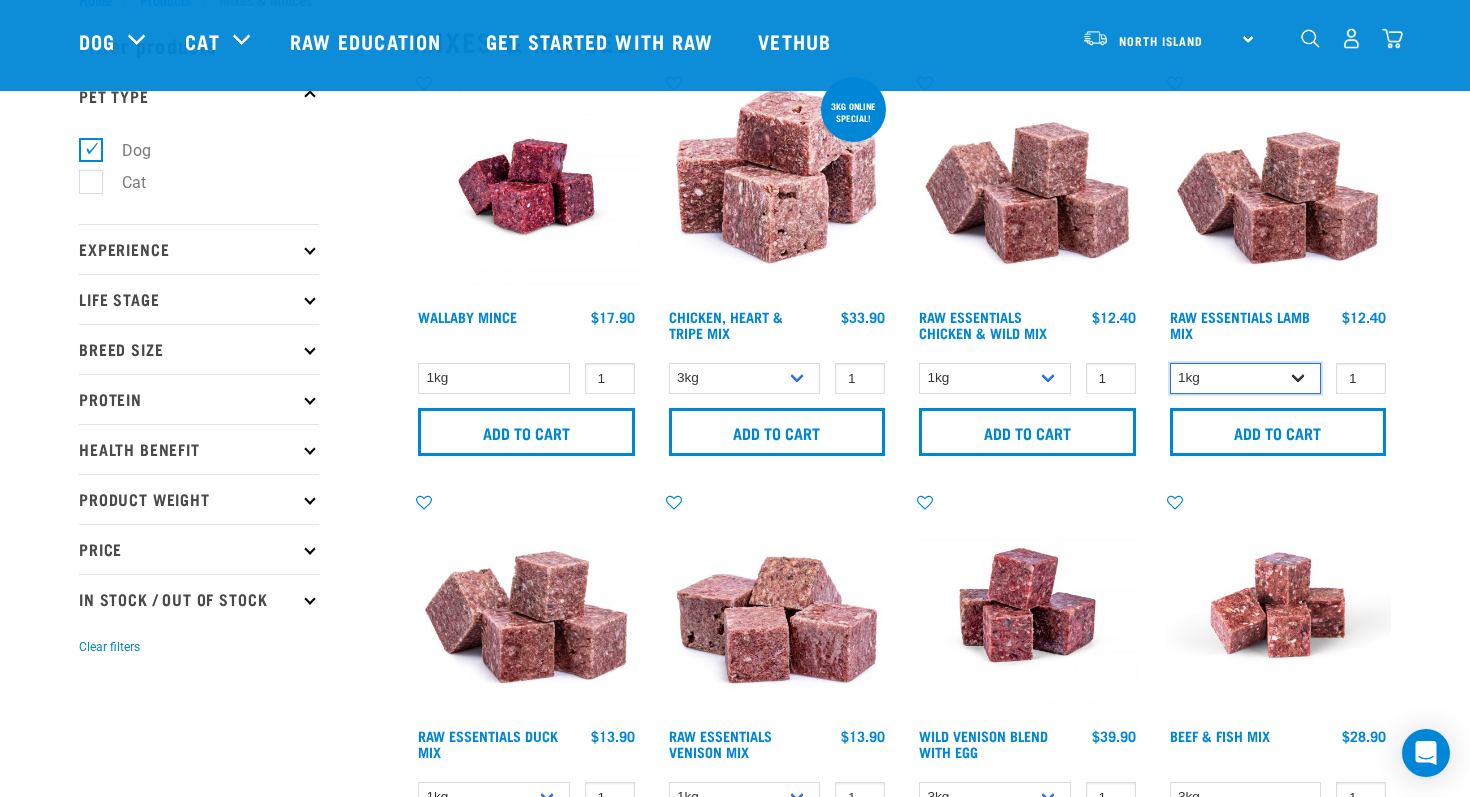 click on "1kg
3kg
Bulk (10kg)" at bounding box center (1246, 378) 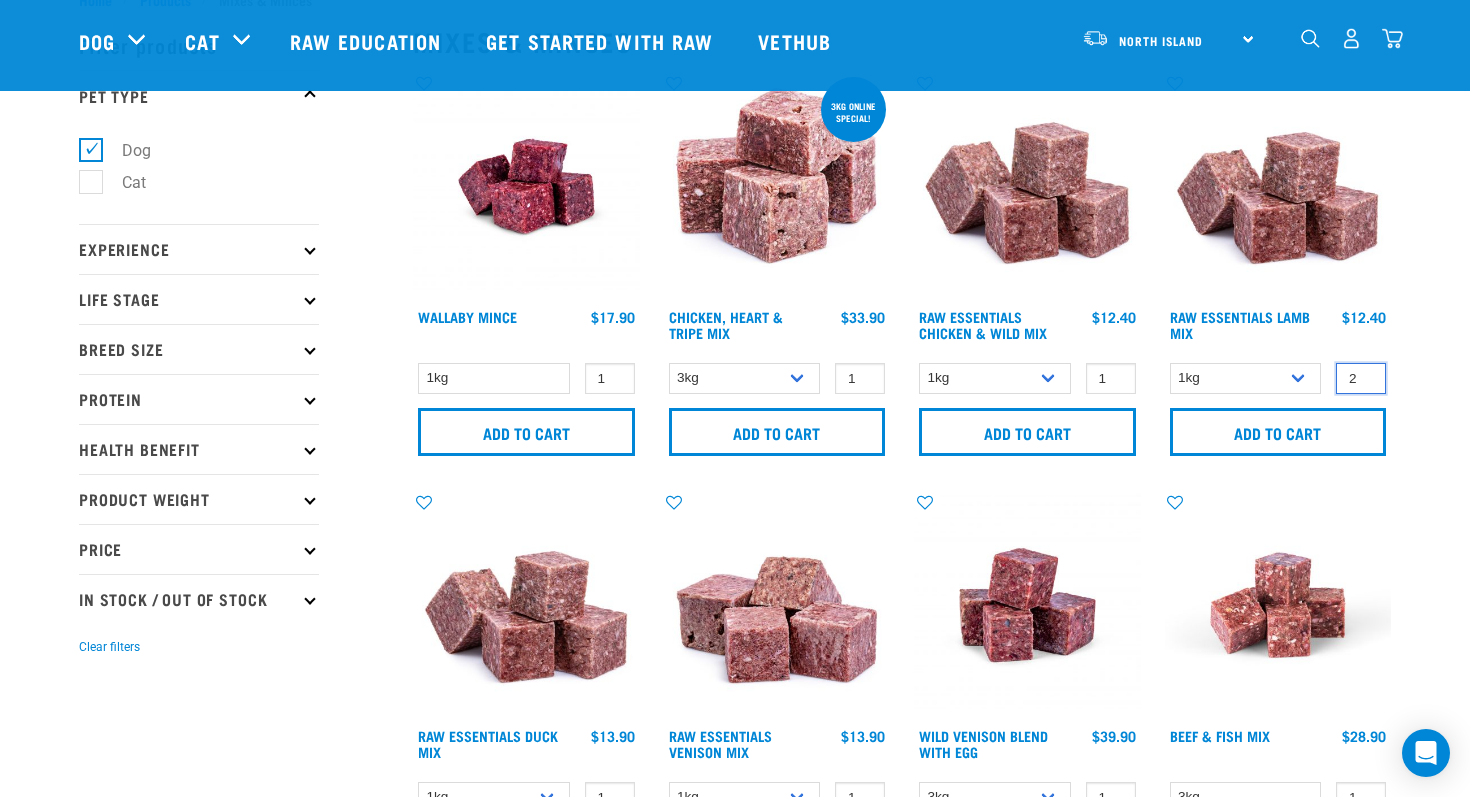 type on "2" 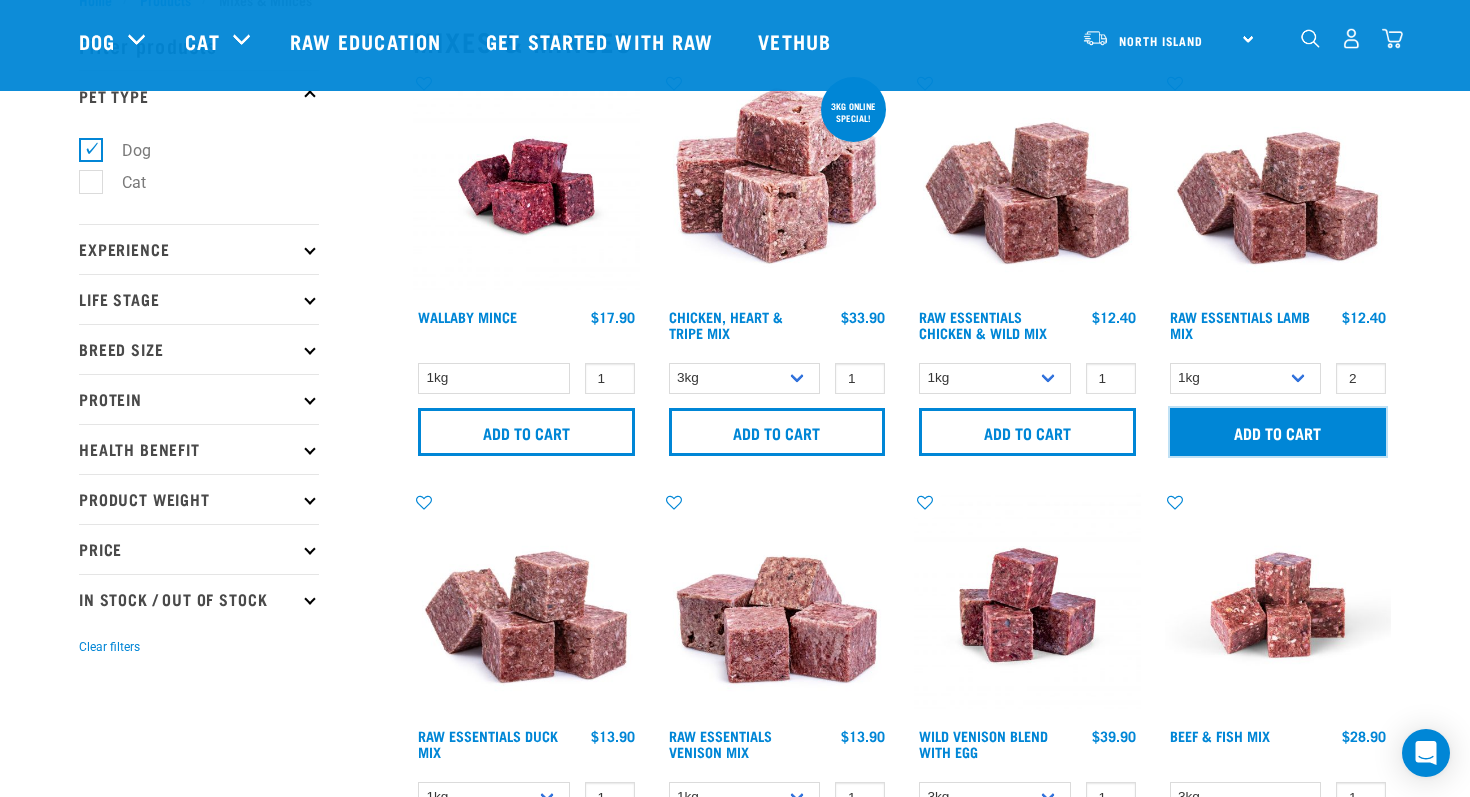 click on "Add to cart" at bounding box center [1278, 432] 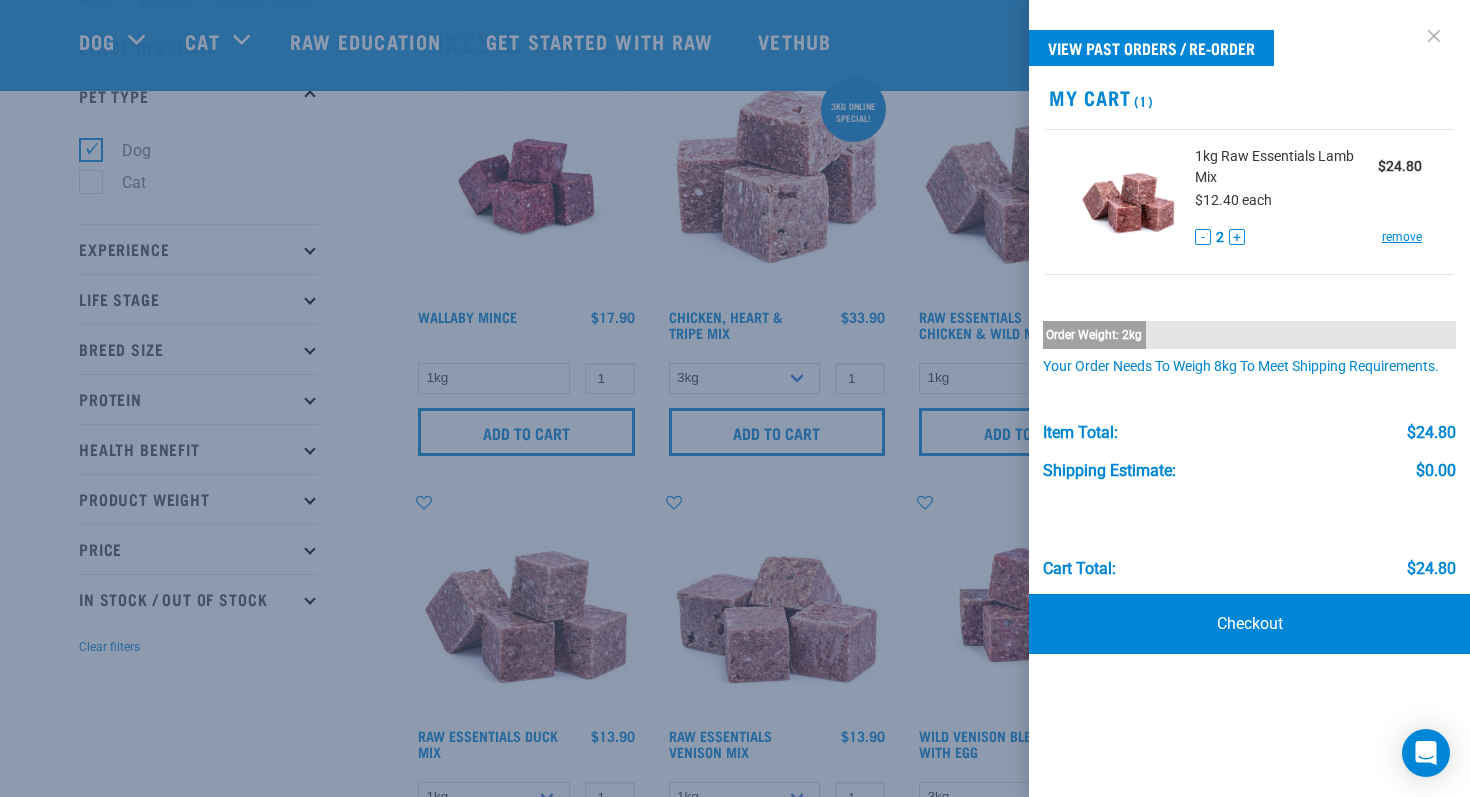 click at bounding box center [1434, 36] 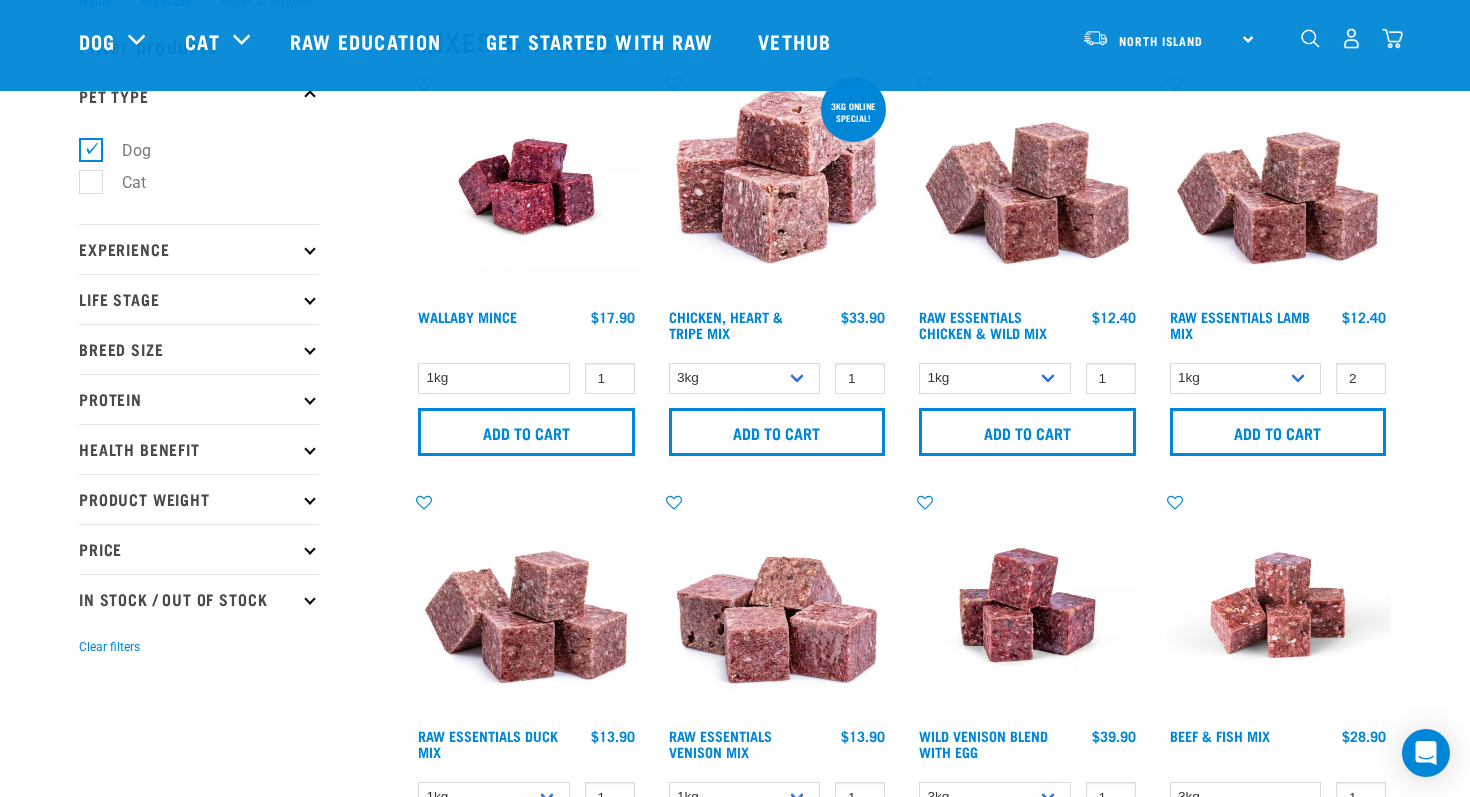 scroll, scrollTop: 65, scrollLeft: 0, axis: vertical 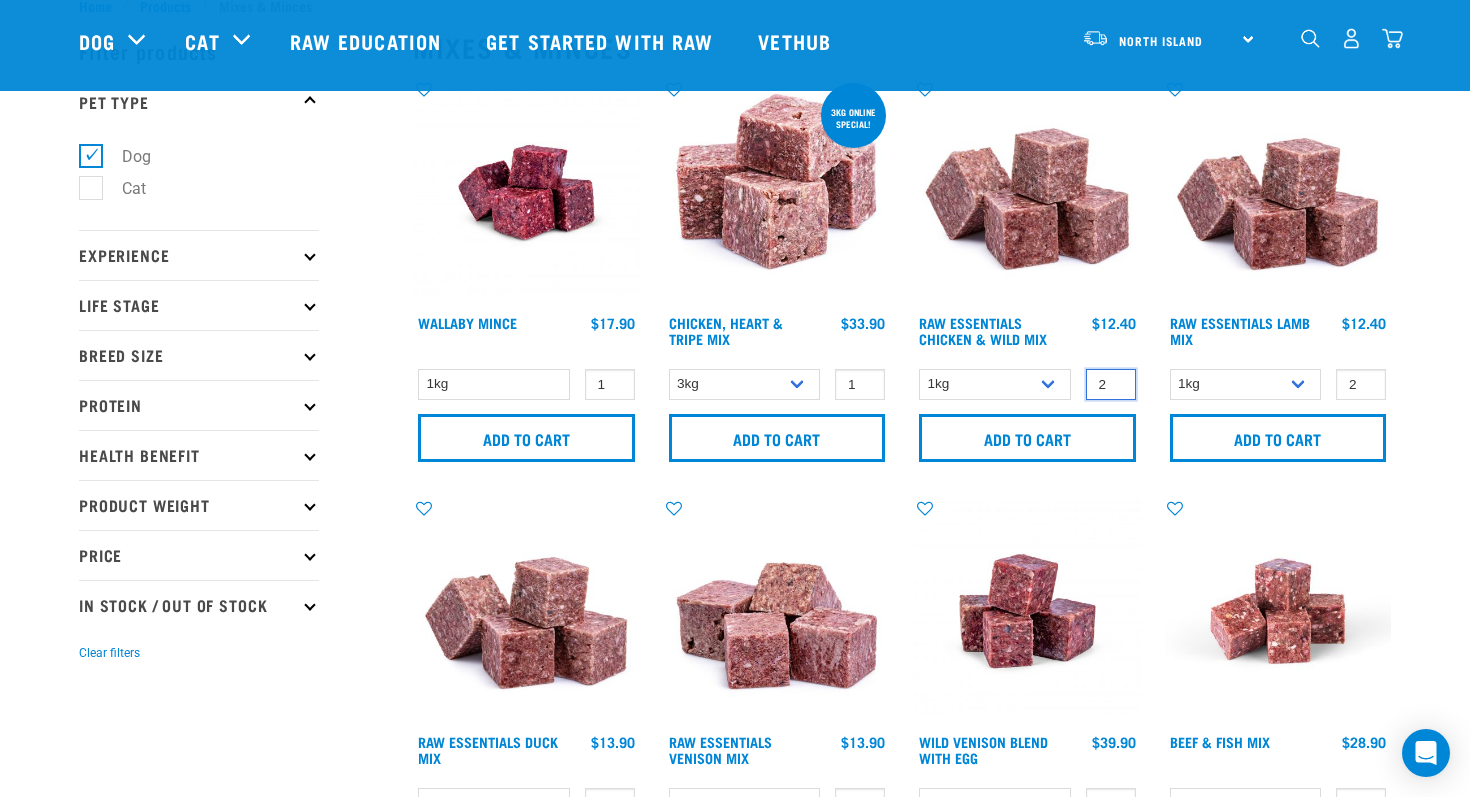 type on "2" 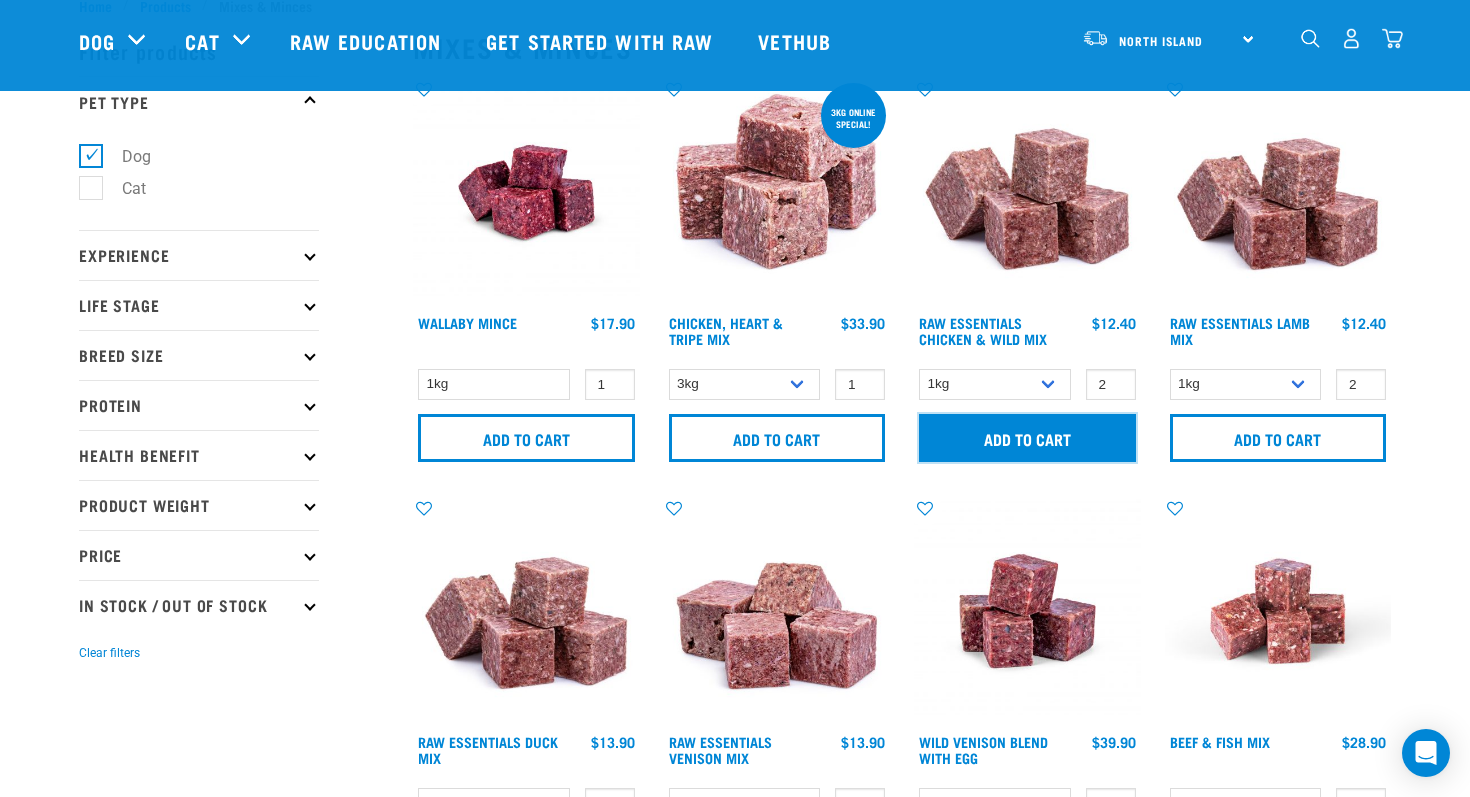 click on "Add to cart" at bounding box center (1027, 438) 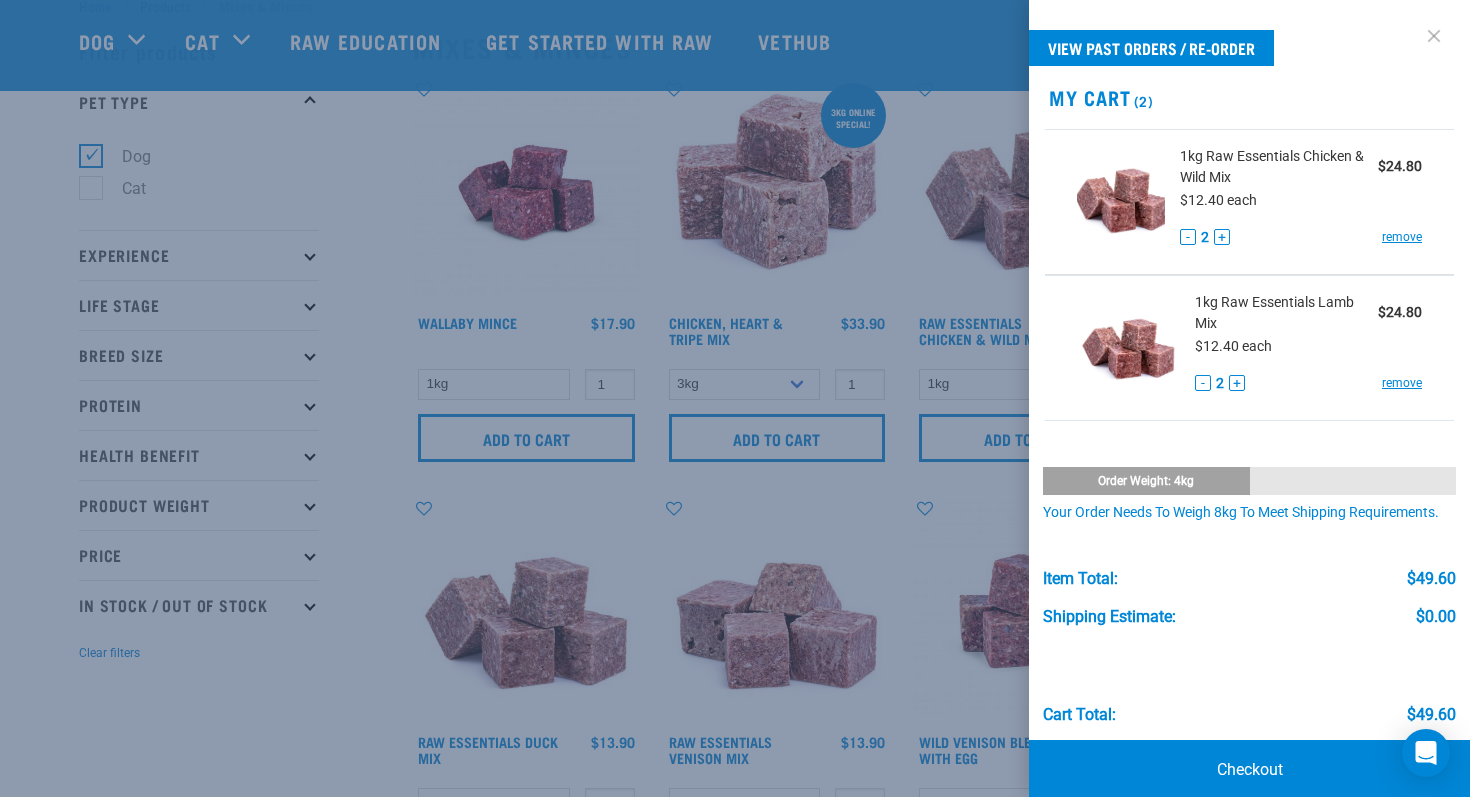click at bounding box center (1434, 36) 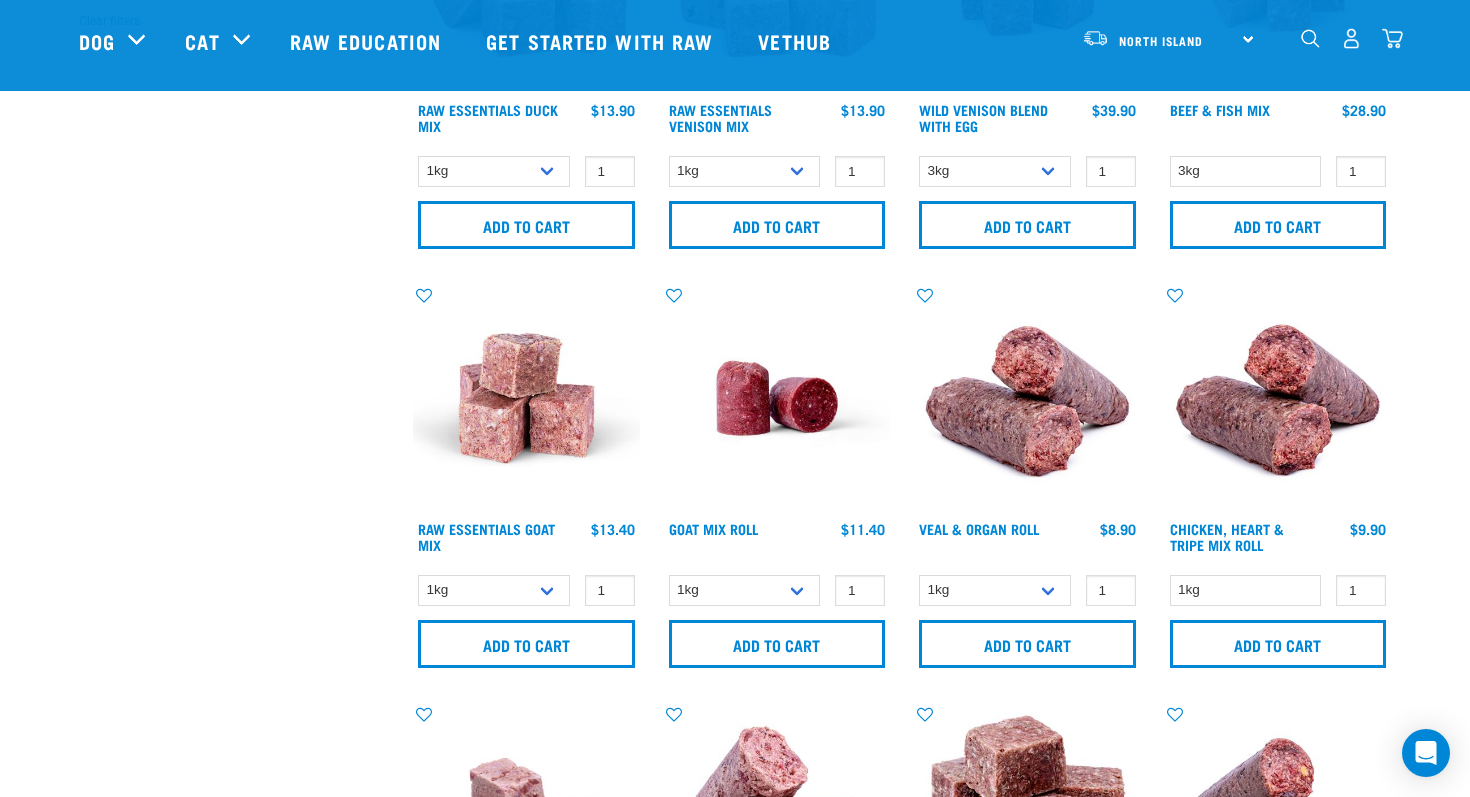 scroll, scrollTop: 720, scrollLeft: 0, axis: vertical 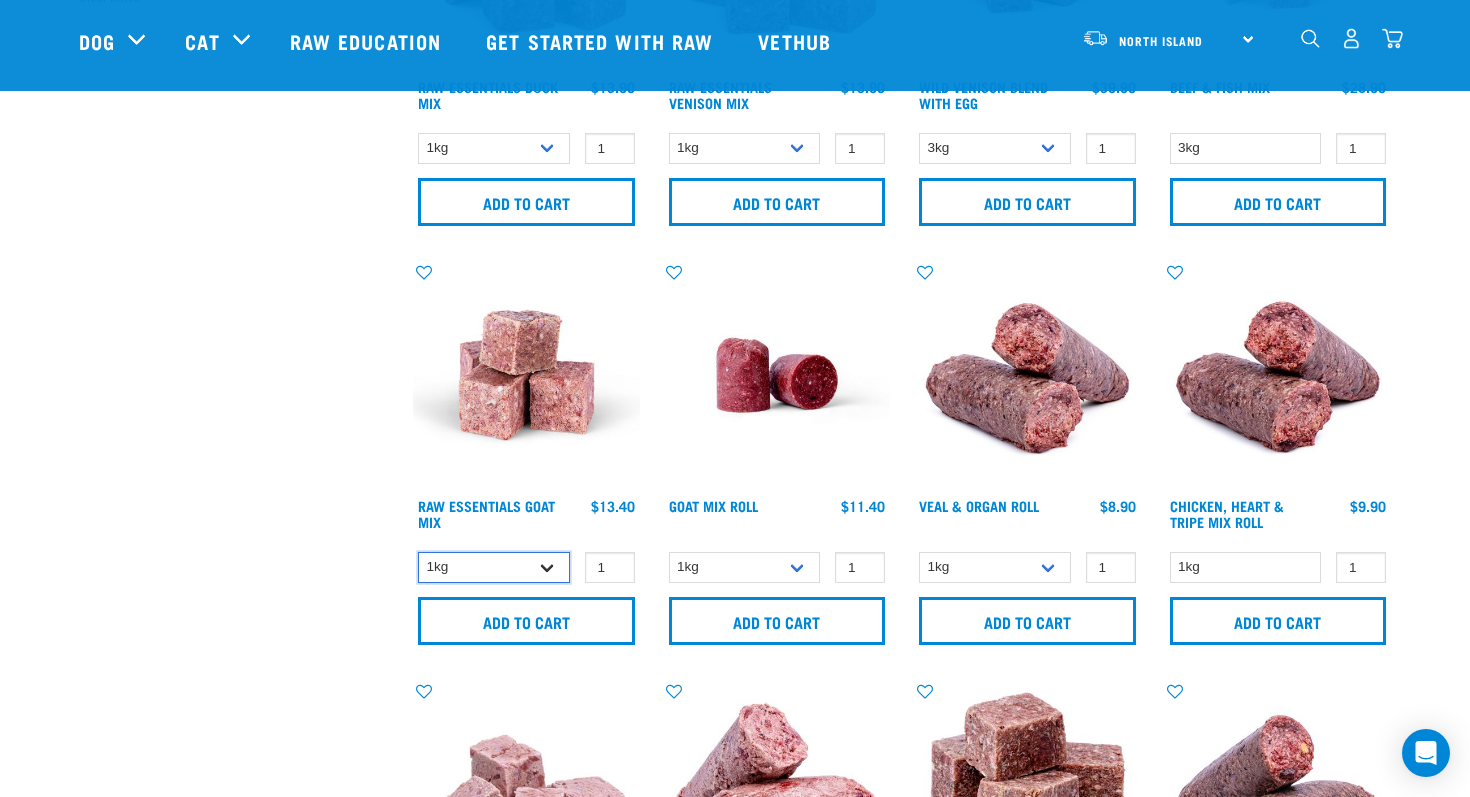 click on "1kg
3kg
Bulk (10kg)" at bounding box center [494, 567] 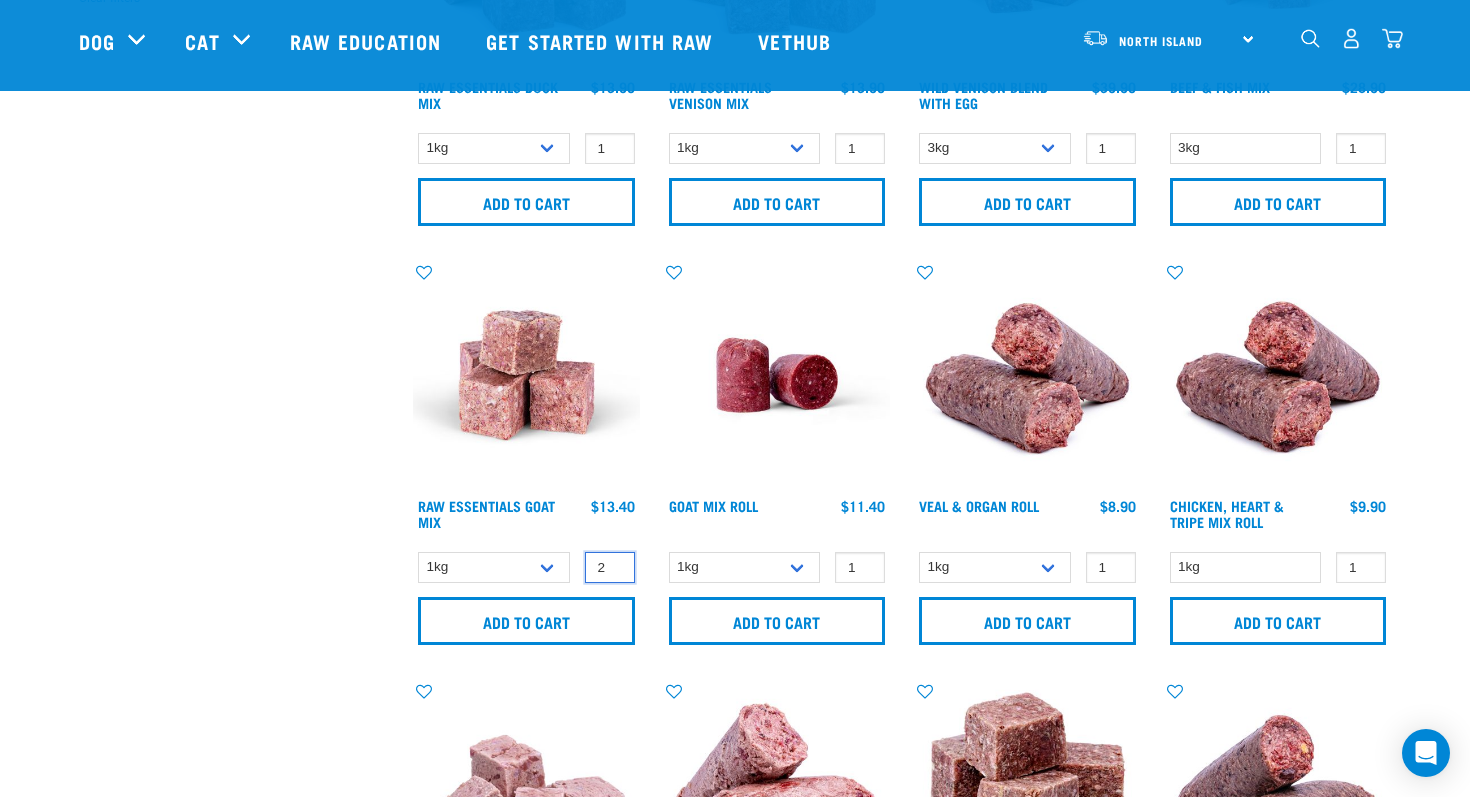 type on "2" 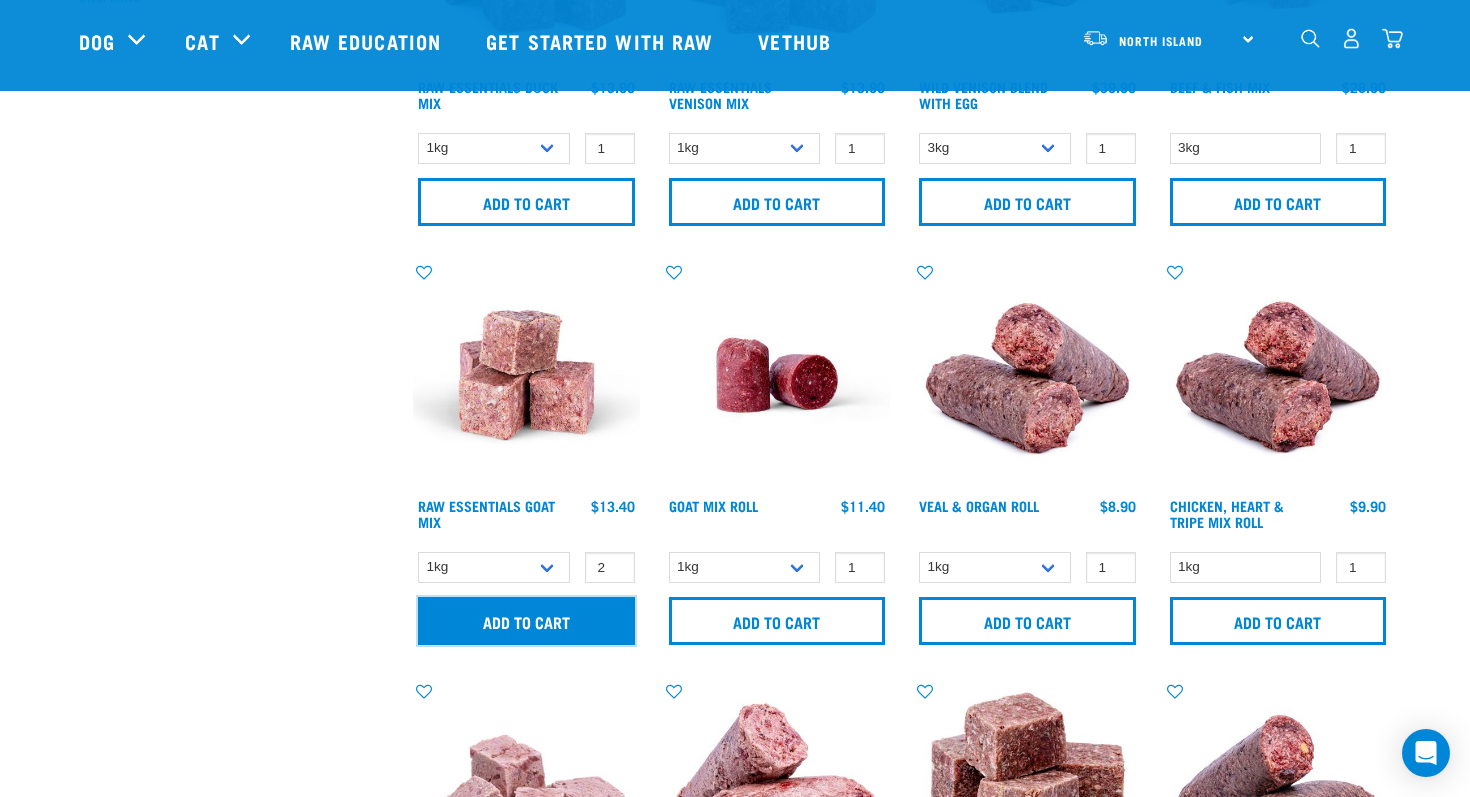 click on "Add to cart" at bounding box center (526, 621) 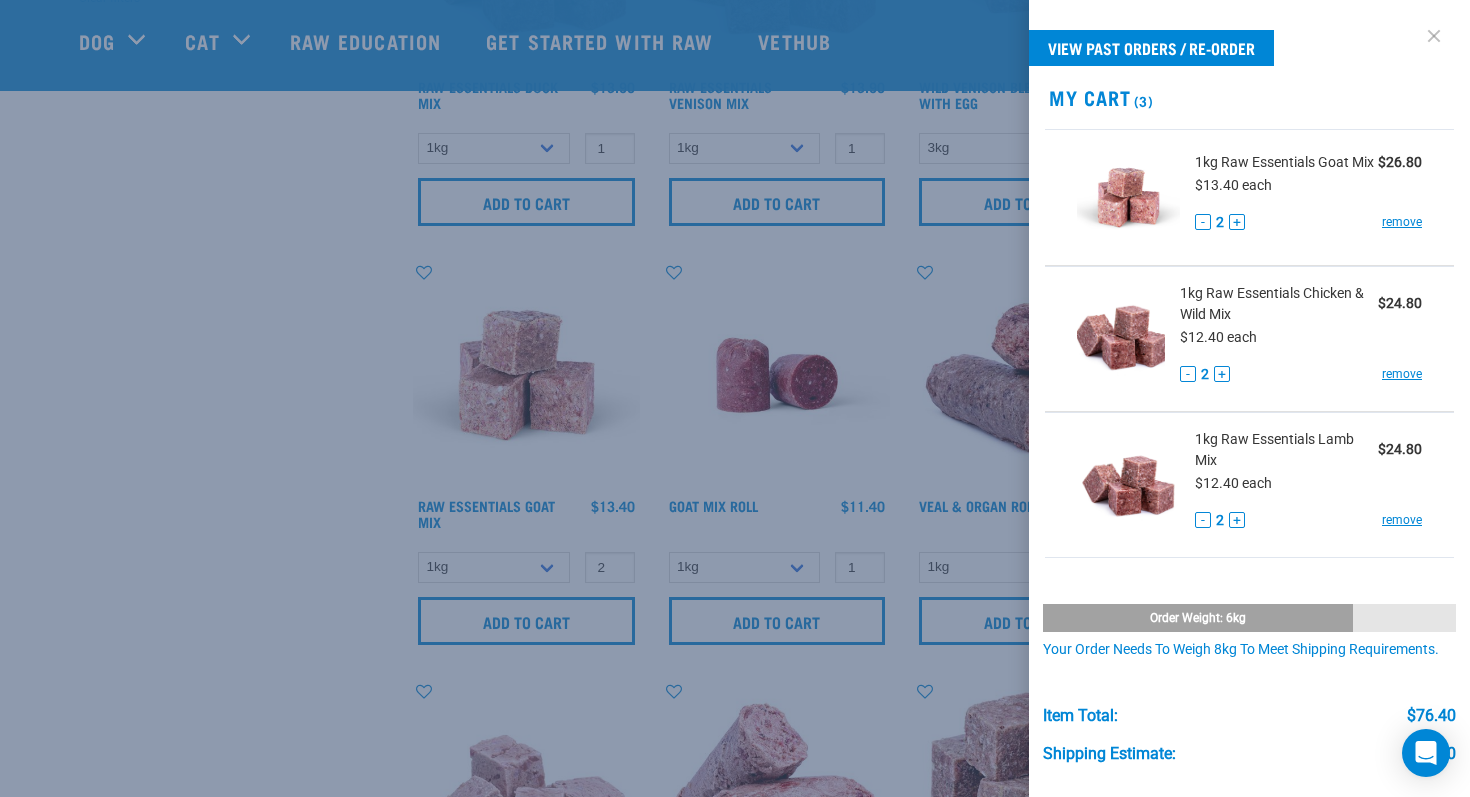 click at bounding box center (1434, 36) 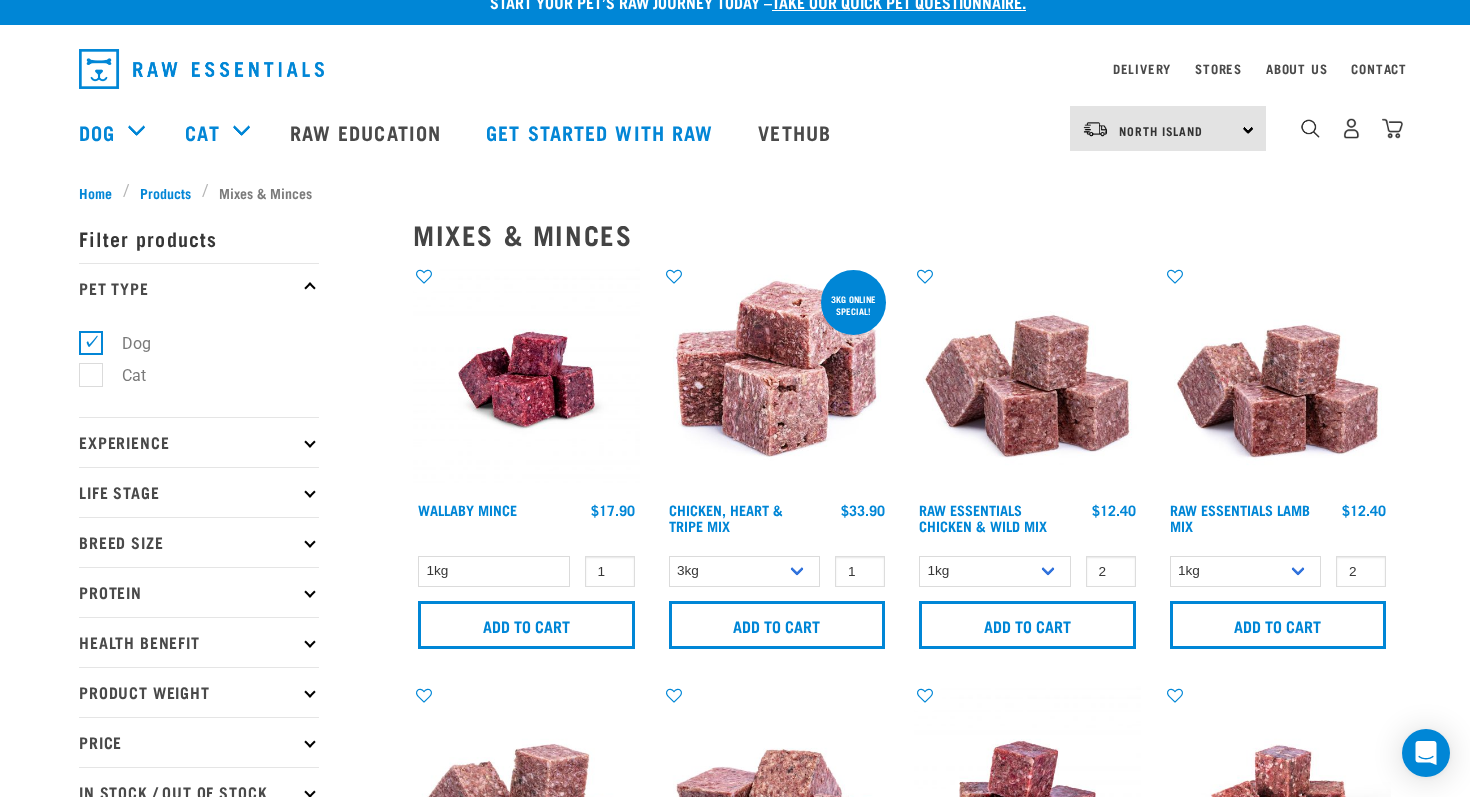 scroll, scrollTop: 0, scrollLeft: 0, axis: both 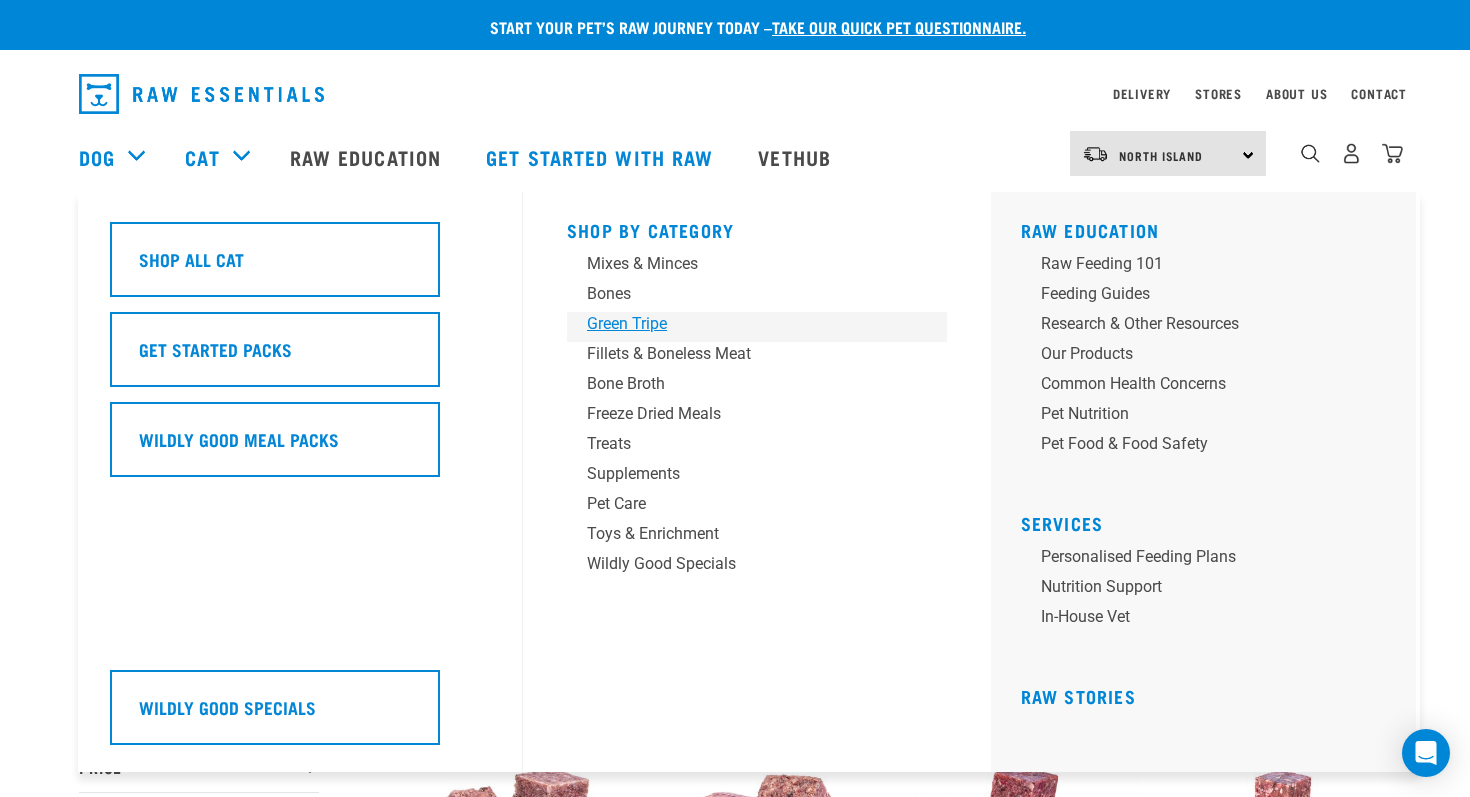 click on "Green Tripe" at bounding box center (743, 324) 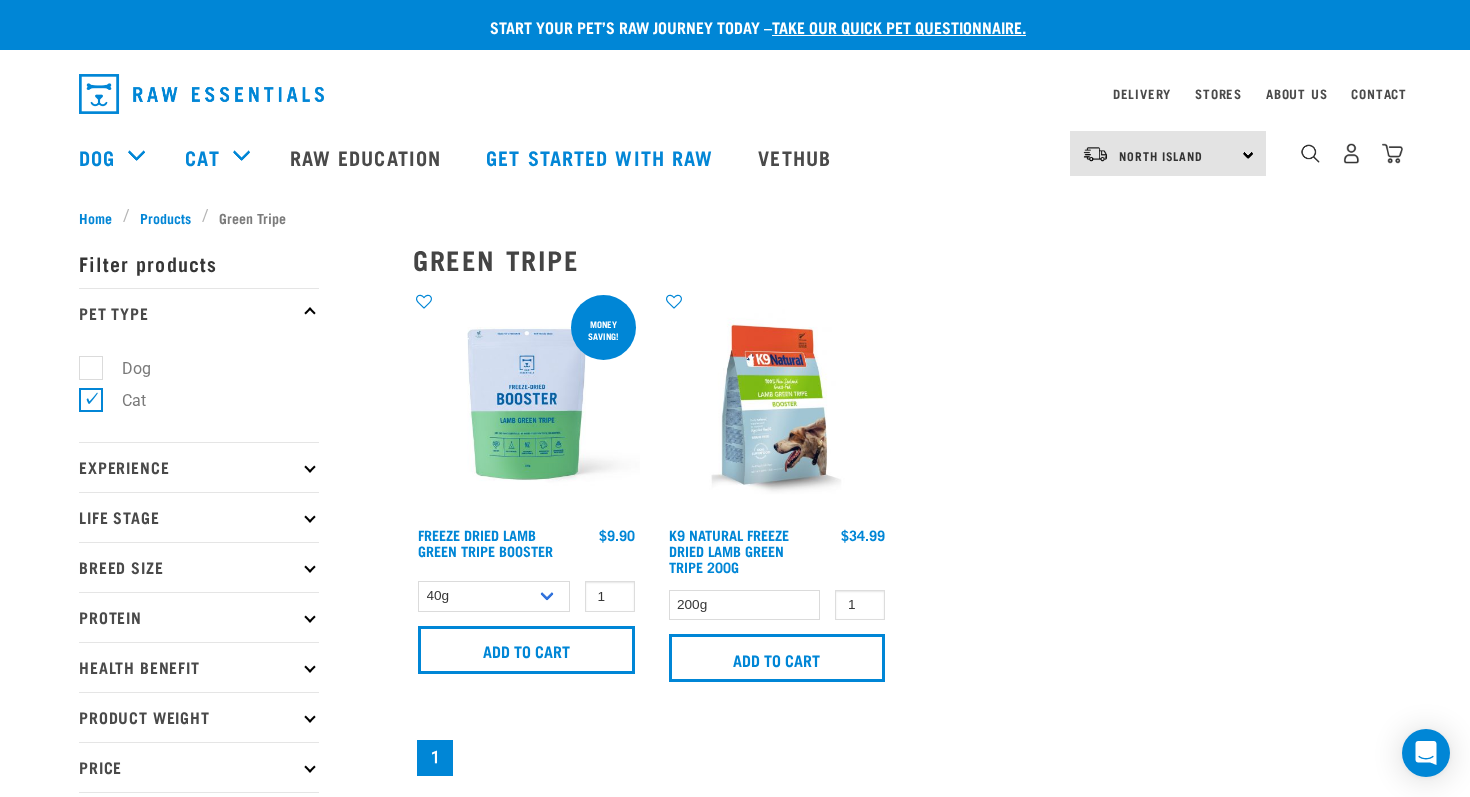 scroll, scrollTop: 0, scrollLeft: 0, axis: both 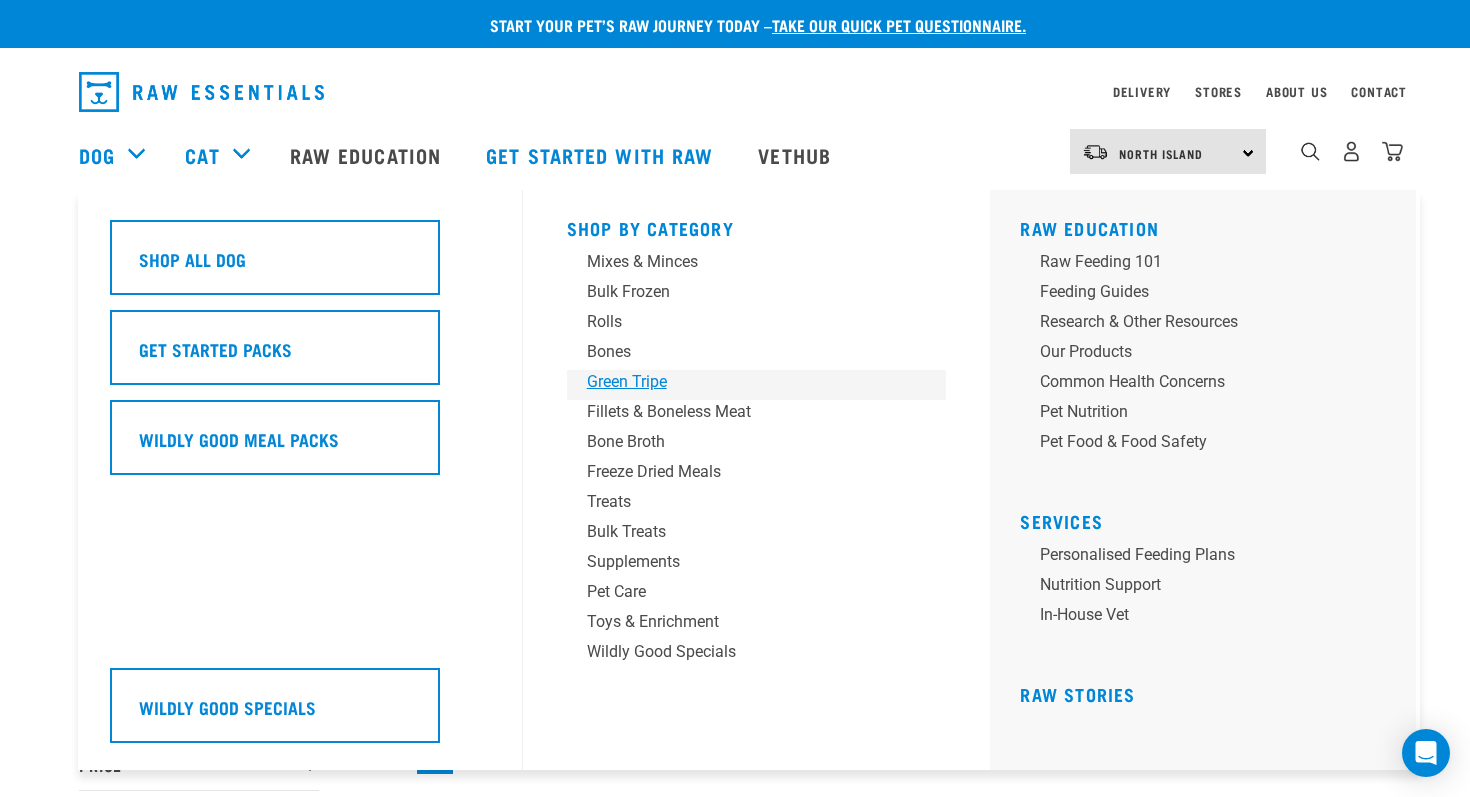 click on "Green Tripe" at bounding box center (743, 382) 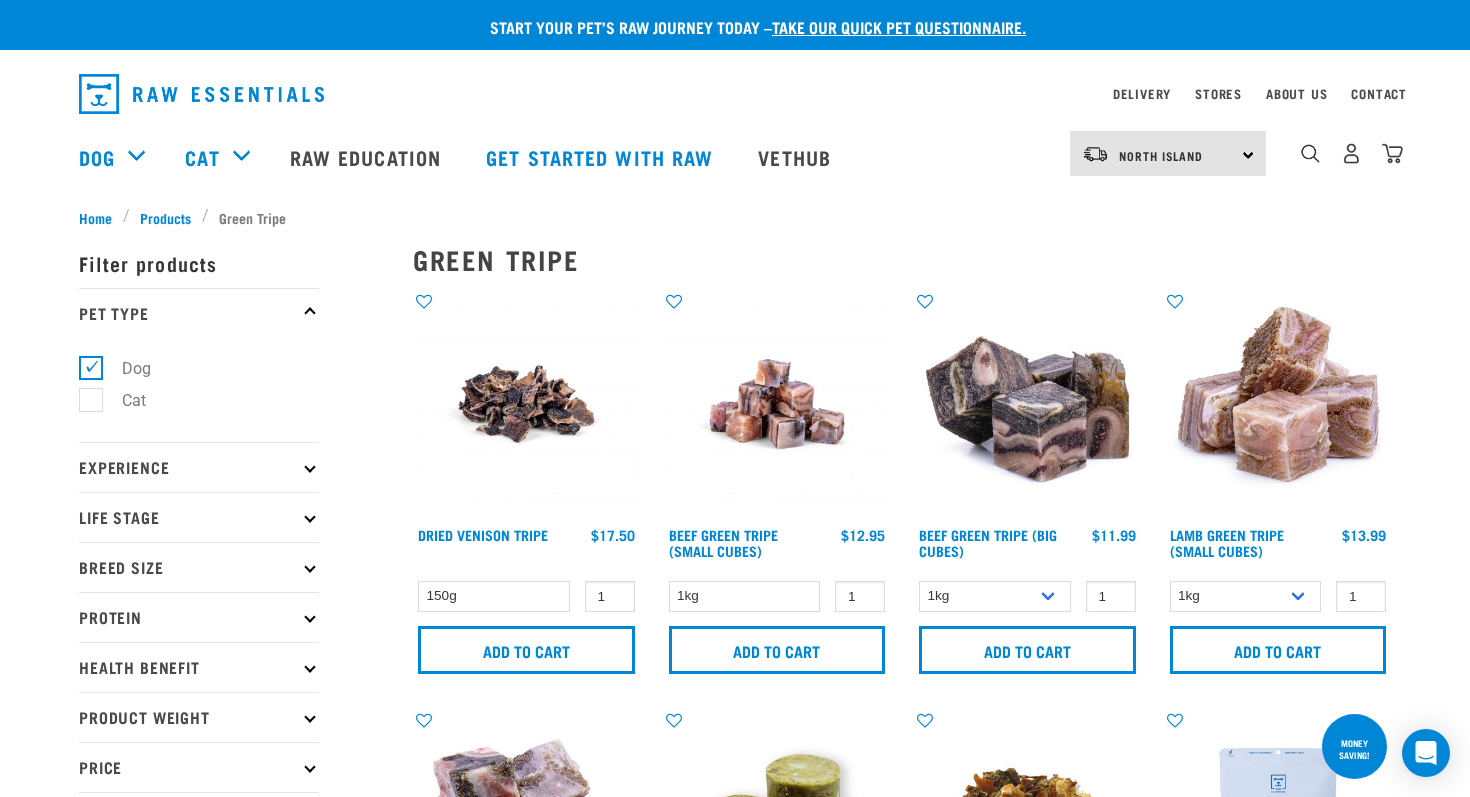 scroll, scrollTop: 0, scrollLeft: 0, axis: both 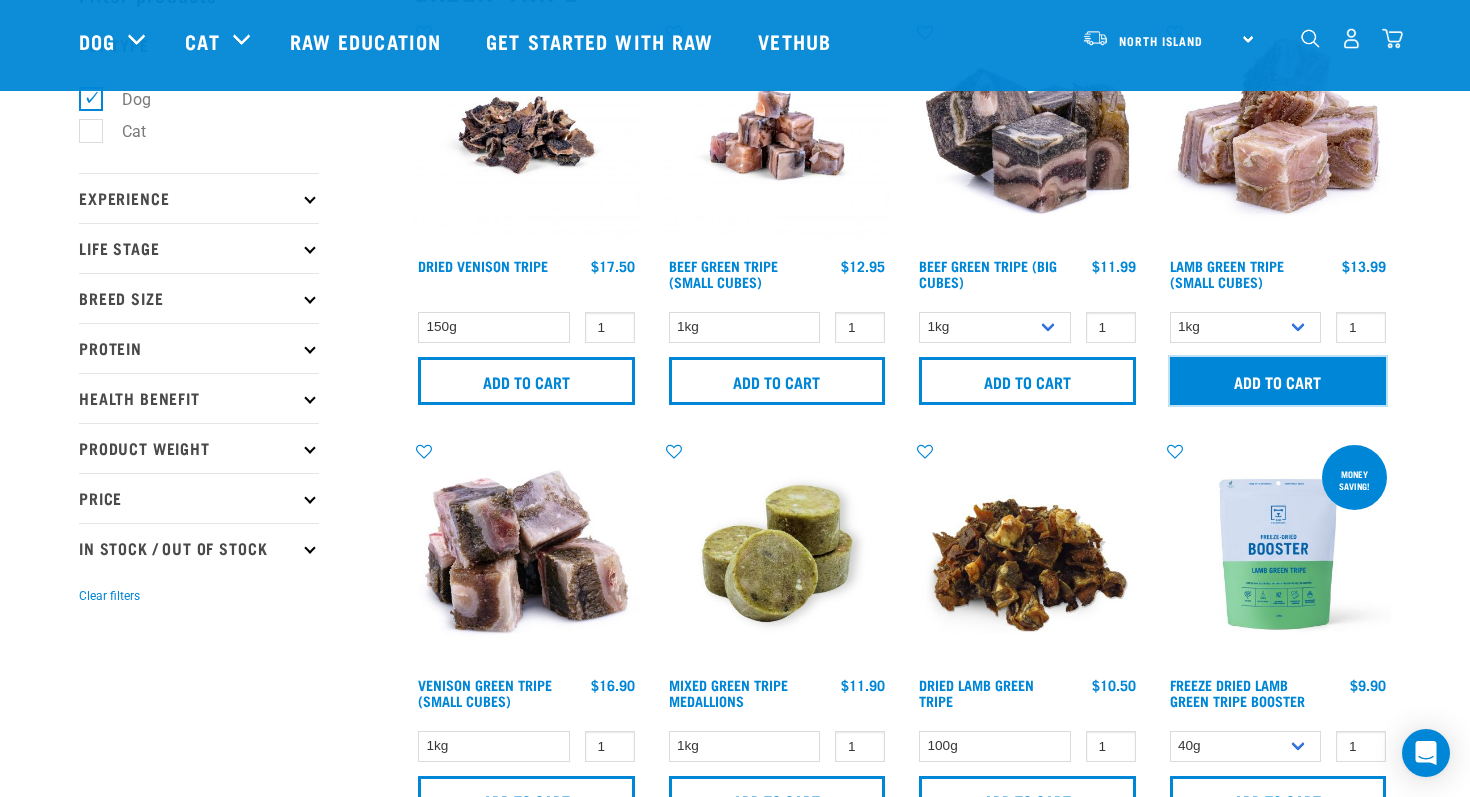 click on "Add to cart" at bounding box center (1278, 381) 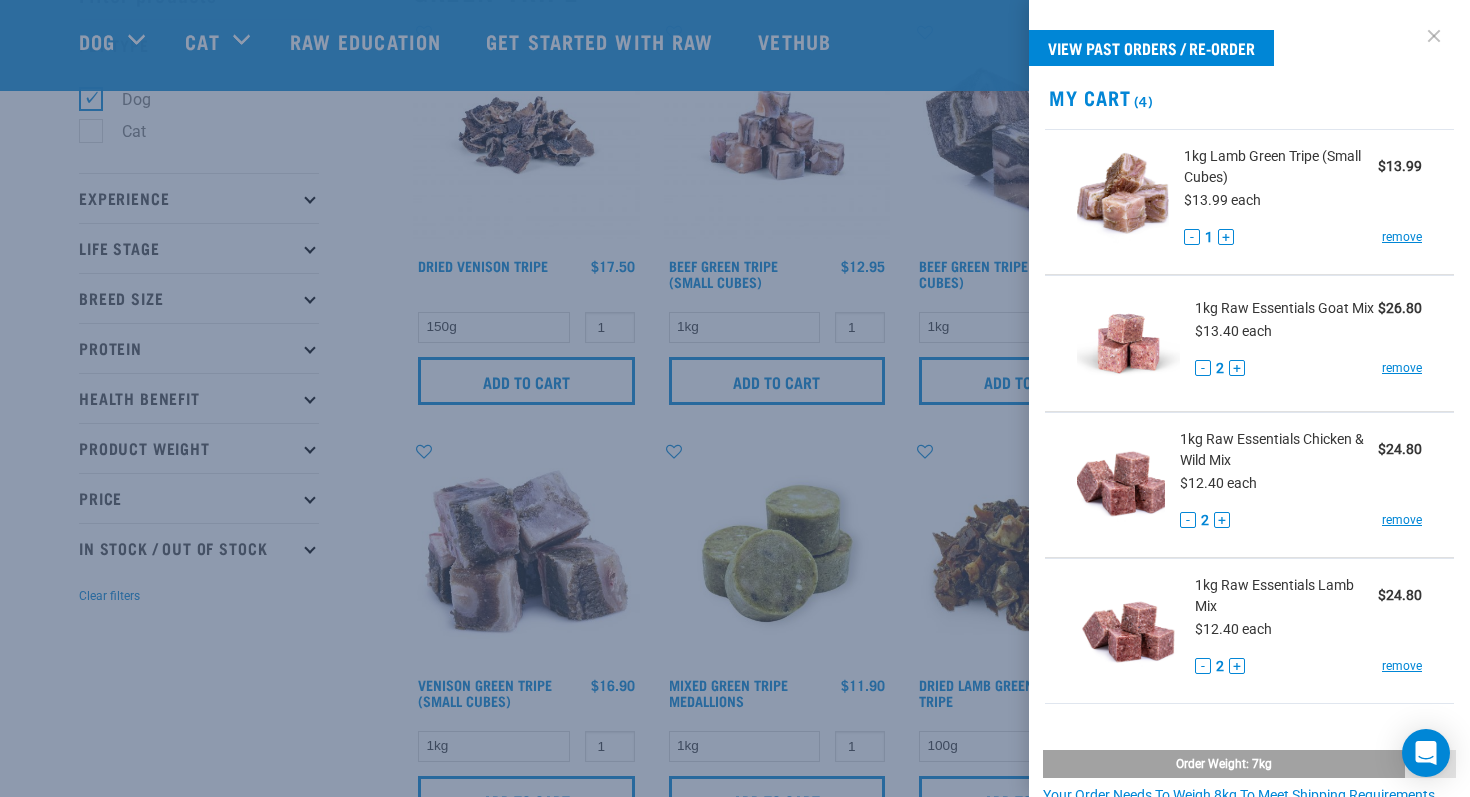 click at bounding box center (1434, 36) 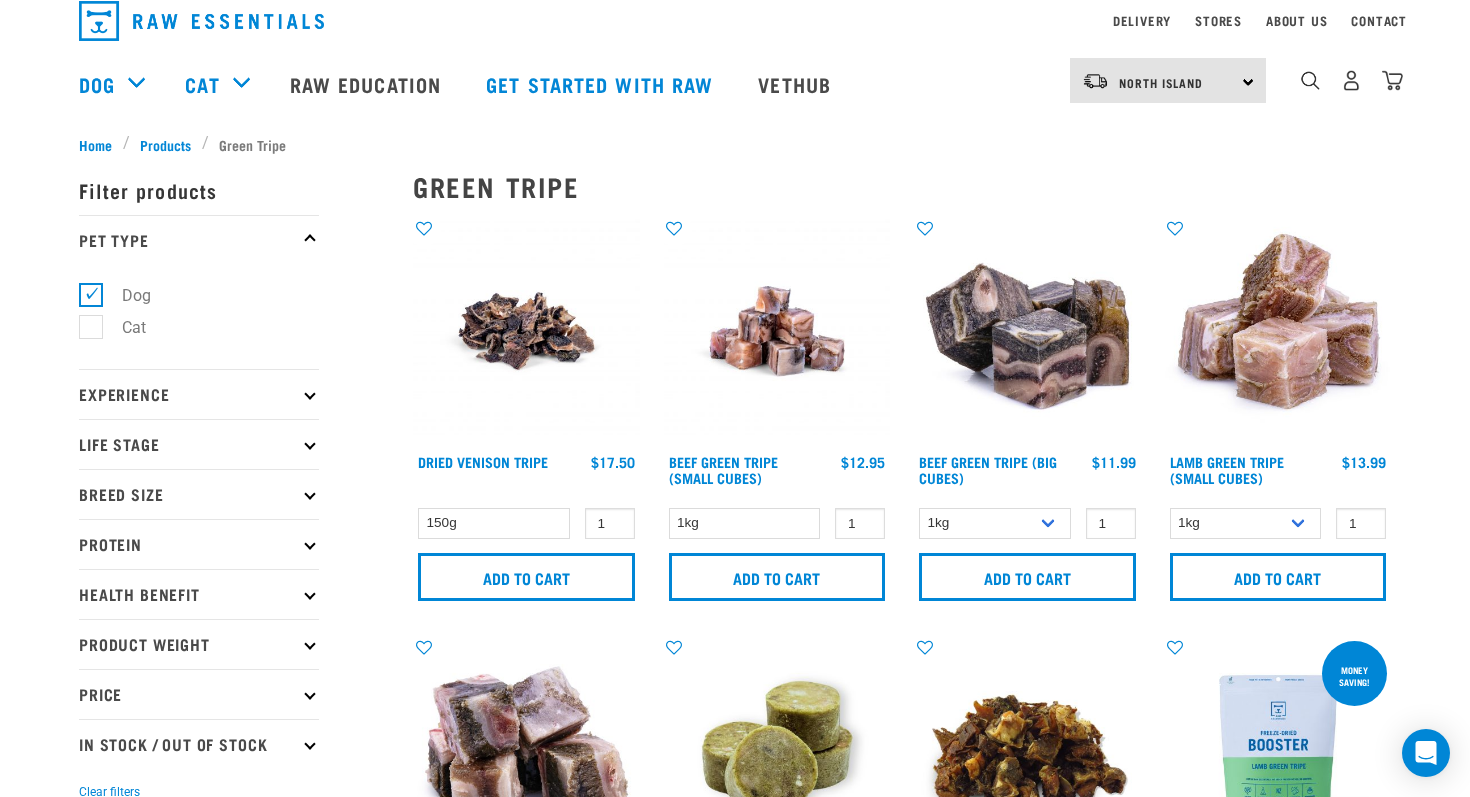 scroll, scrollTop: 0, scrollLeft: 0, axis: both 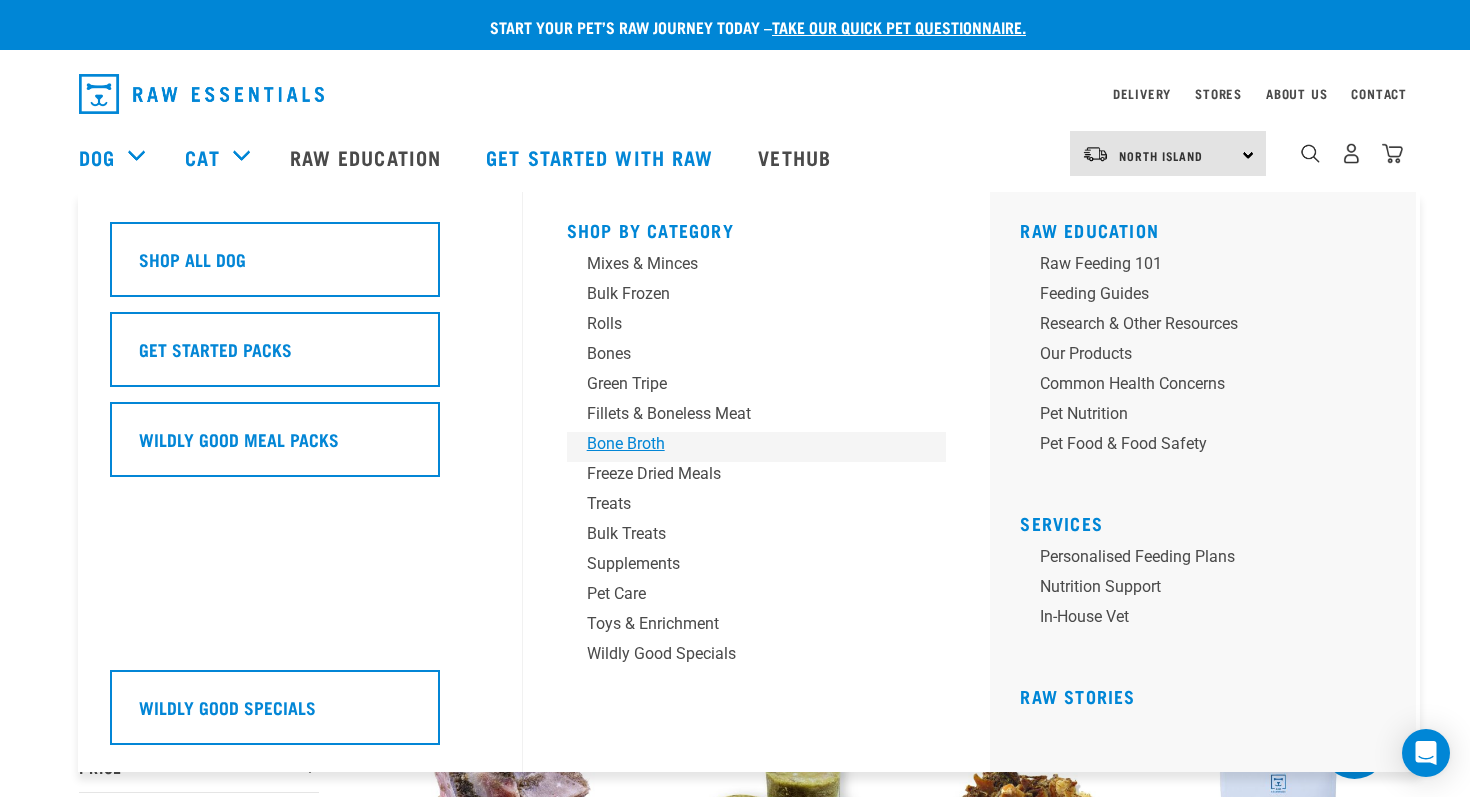 click on "Bone Broth" at bounding box center [743, 444] 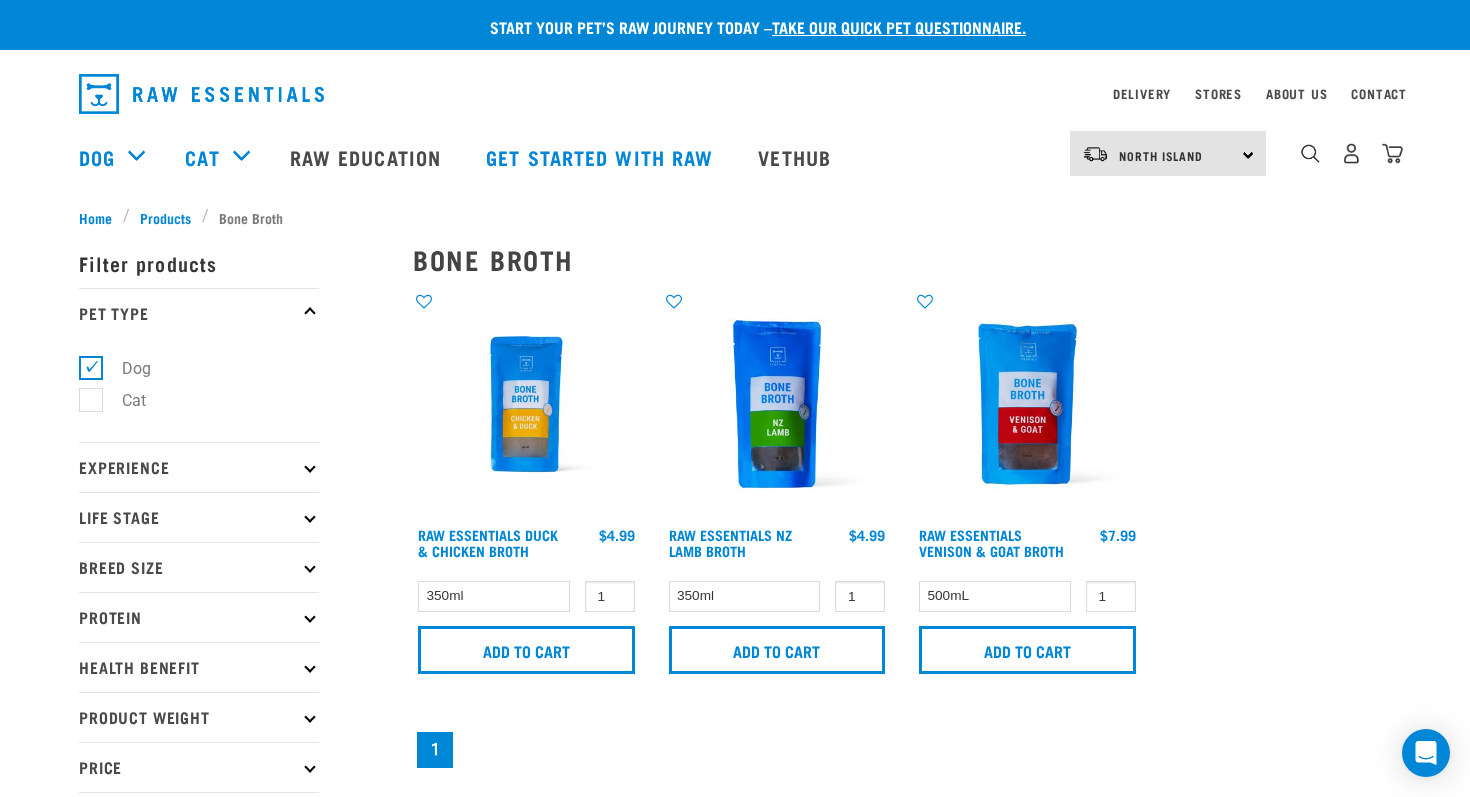 scroll, scrollTop: 0, scrollLeft: 0, axis: both 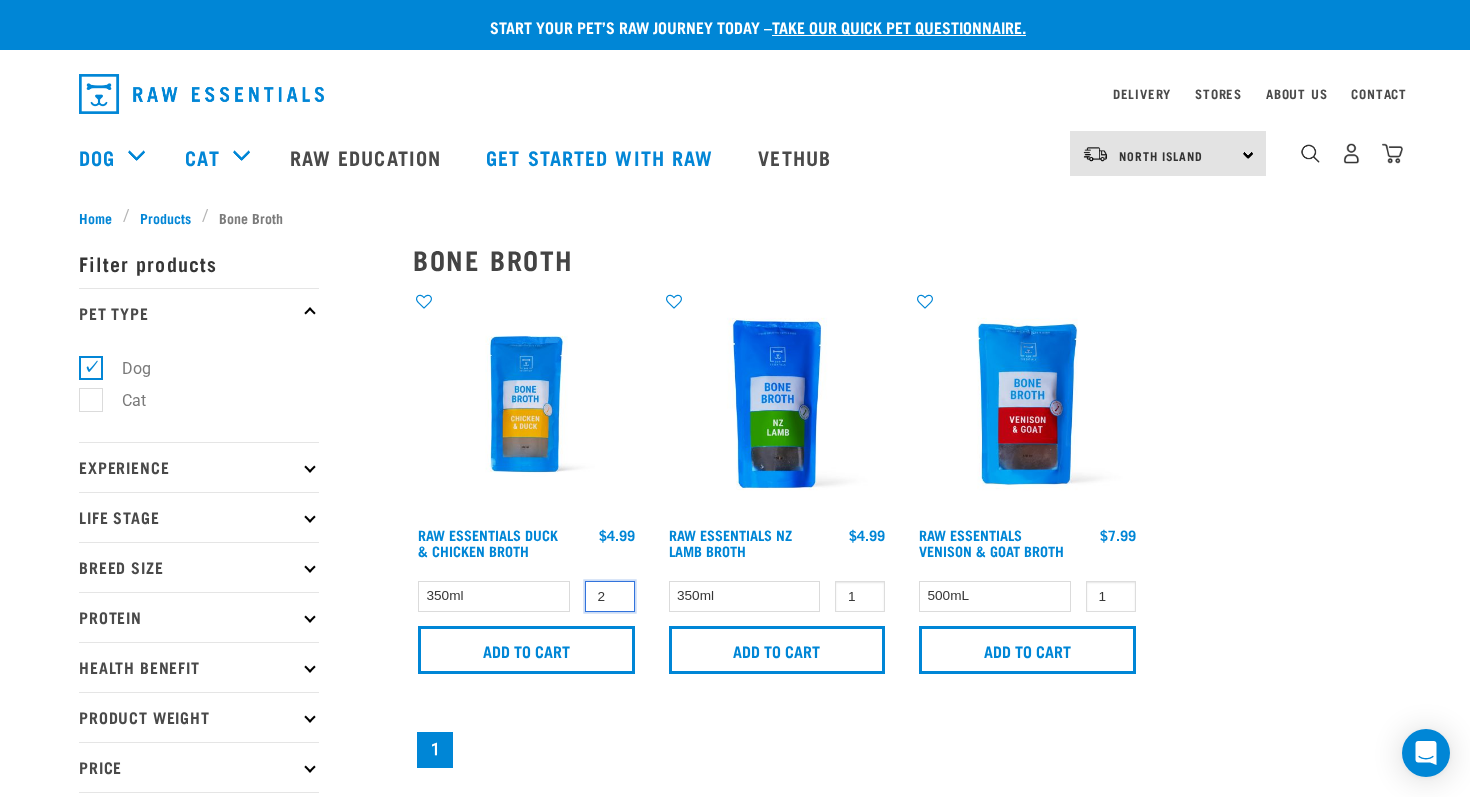 click on "2" at bounding box center (610, 596) 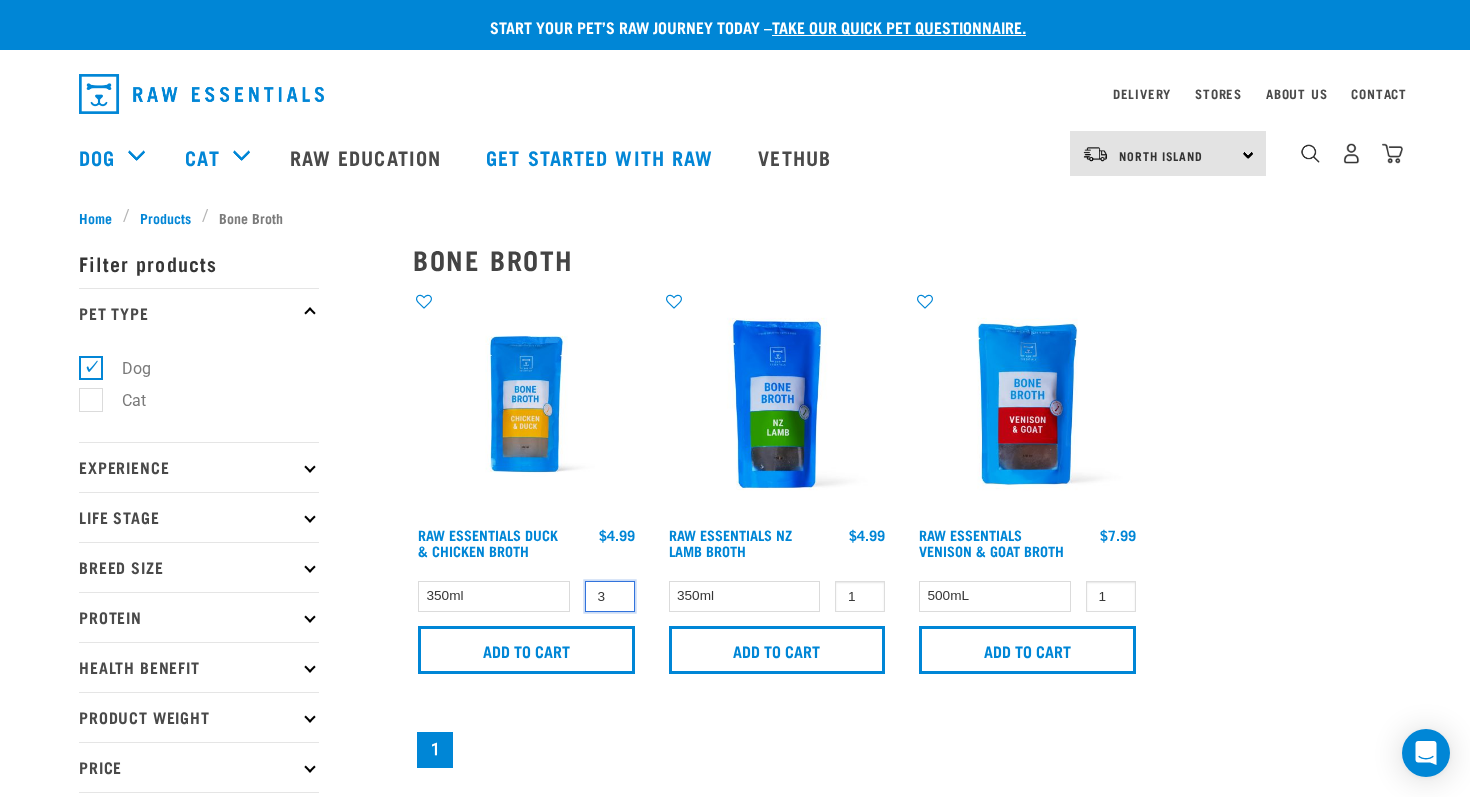 type on "3" 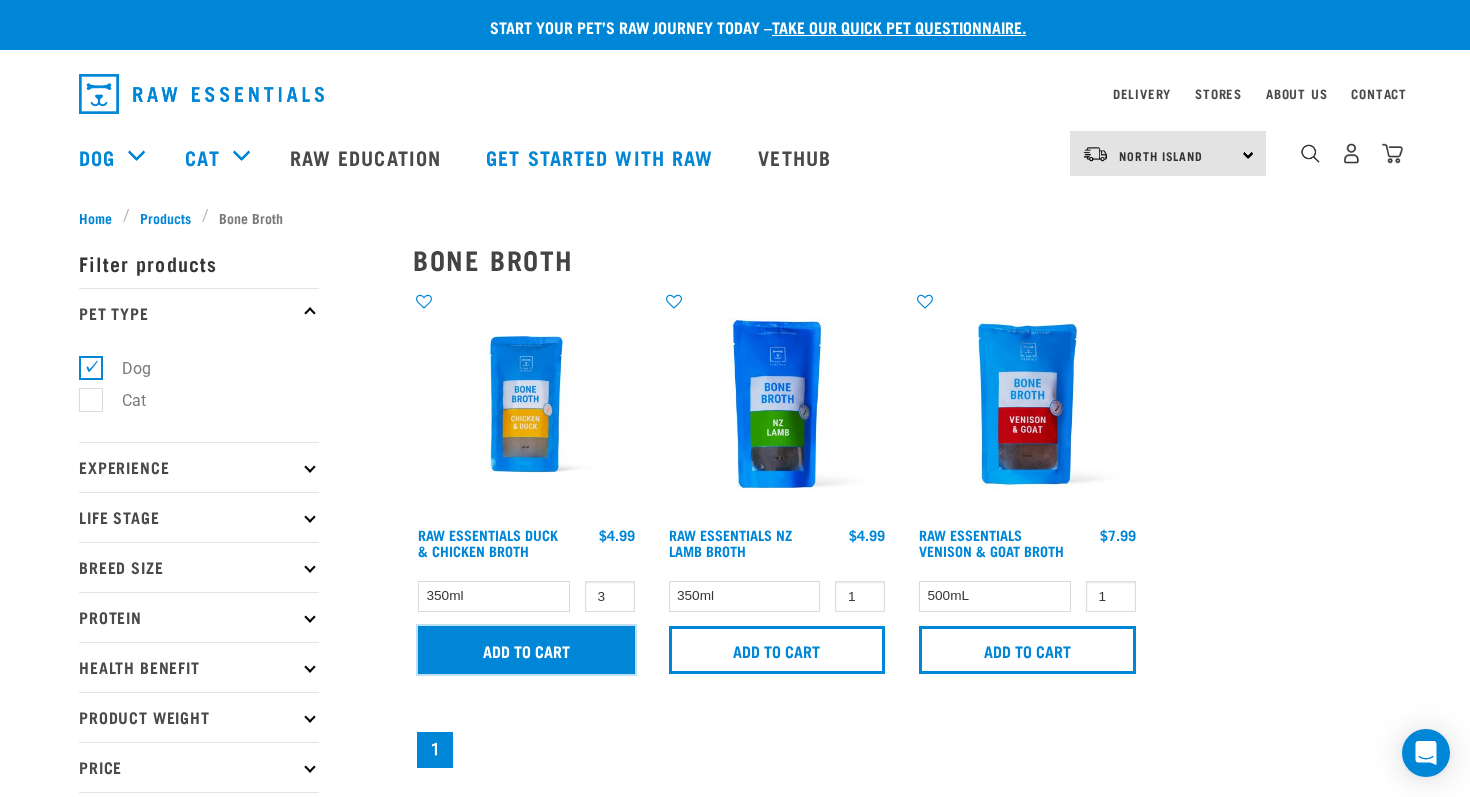 click on "Add to cart" at bounding box center [526, 650] 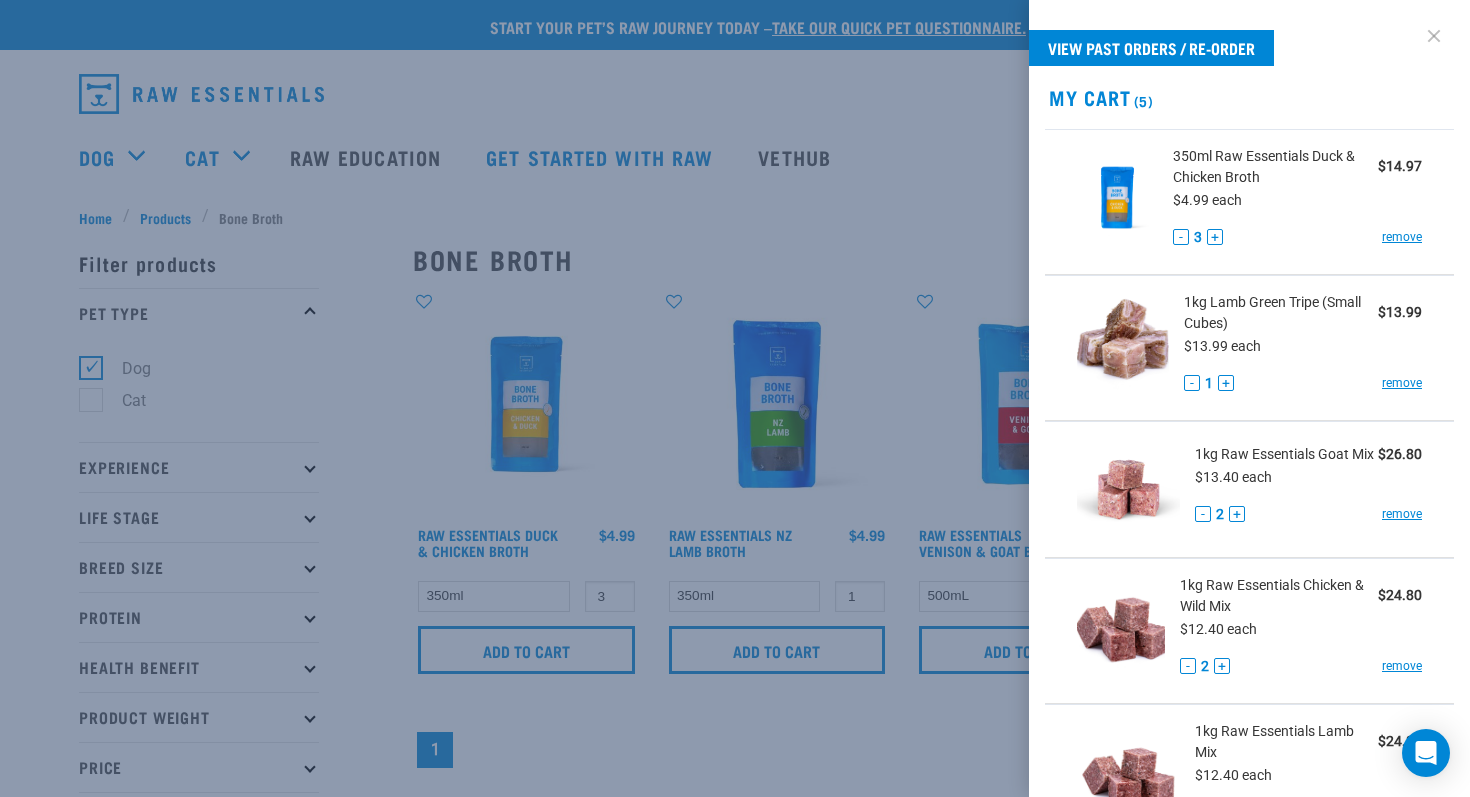 click at bounding box center (1434, 36) 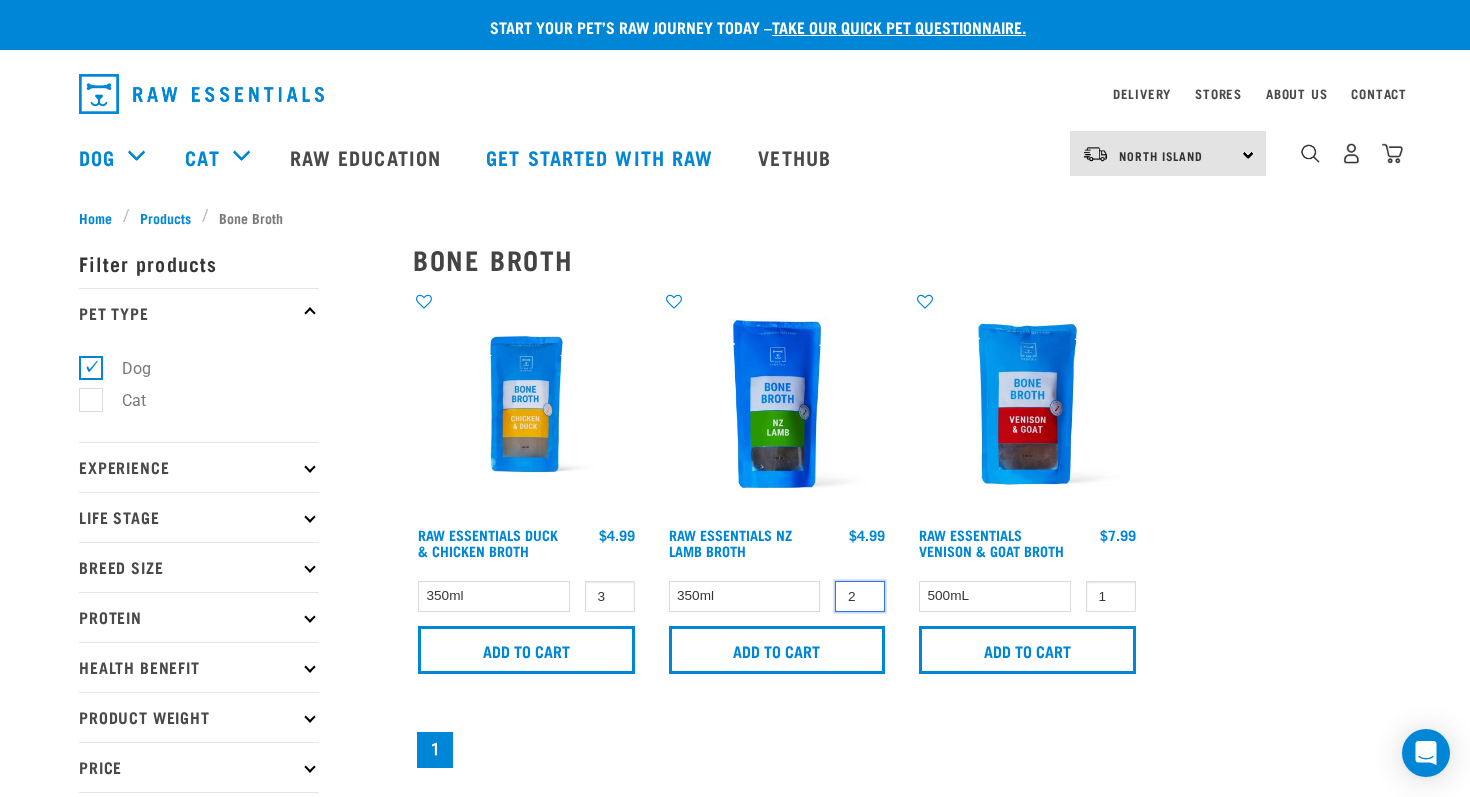 click on "2" at bounding box center [860, 596] 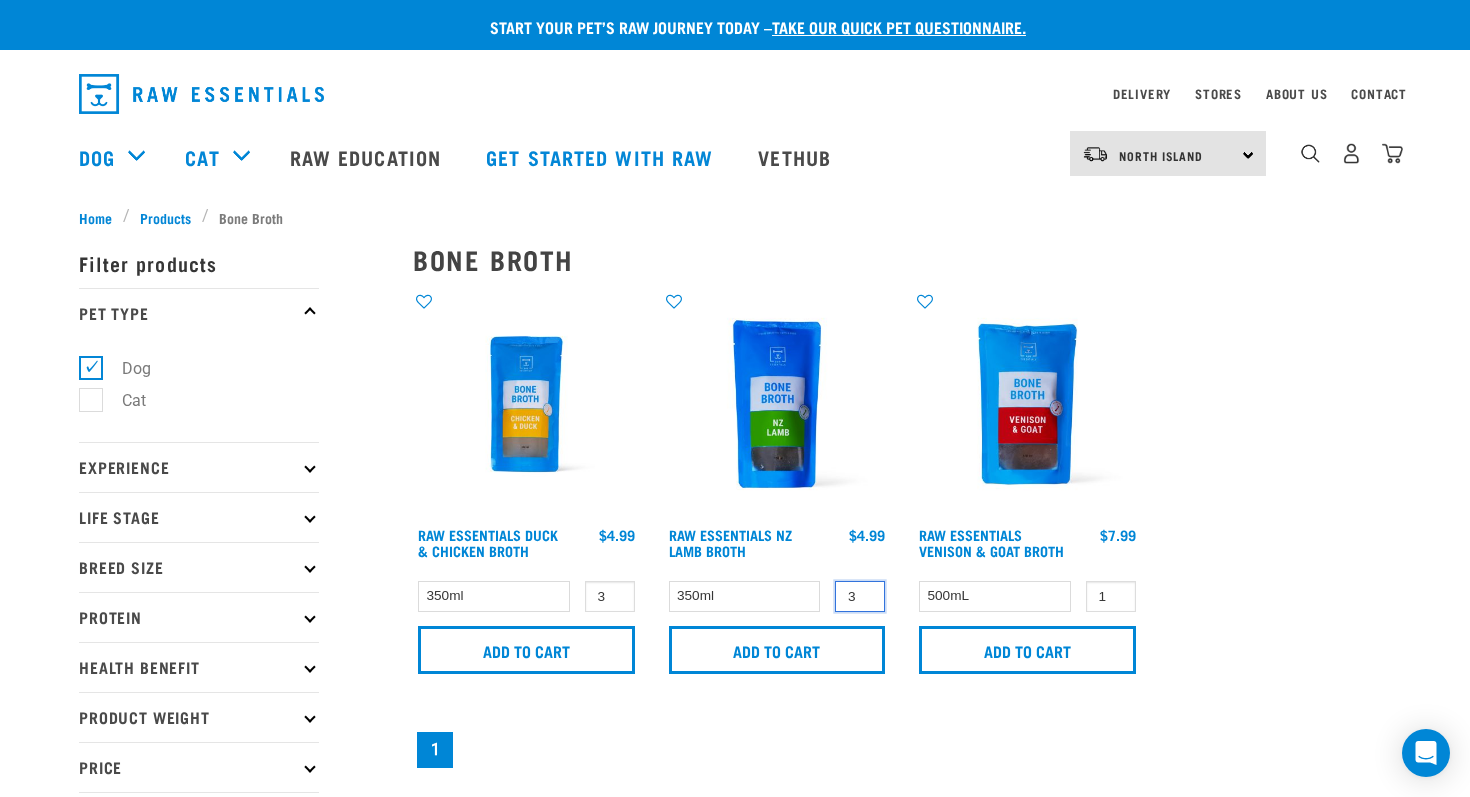 type on "3" 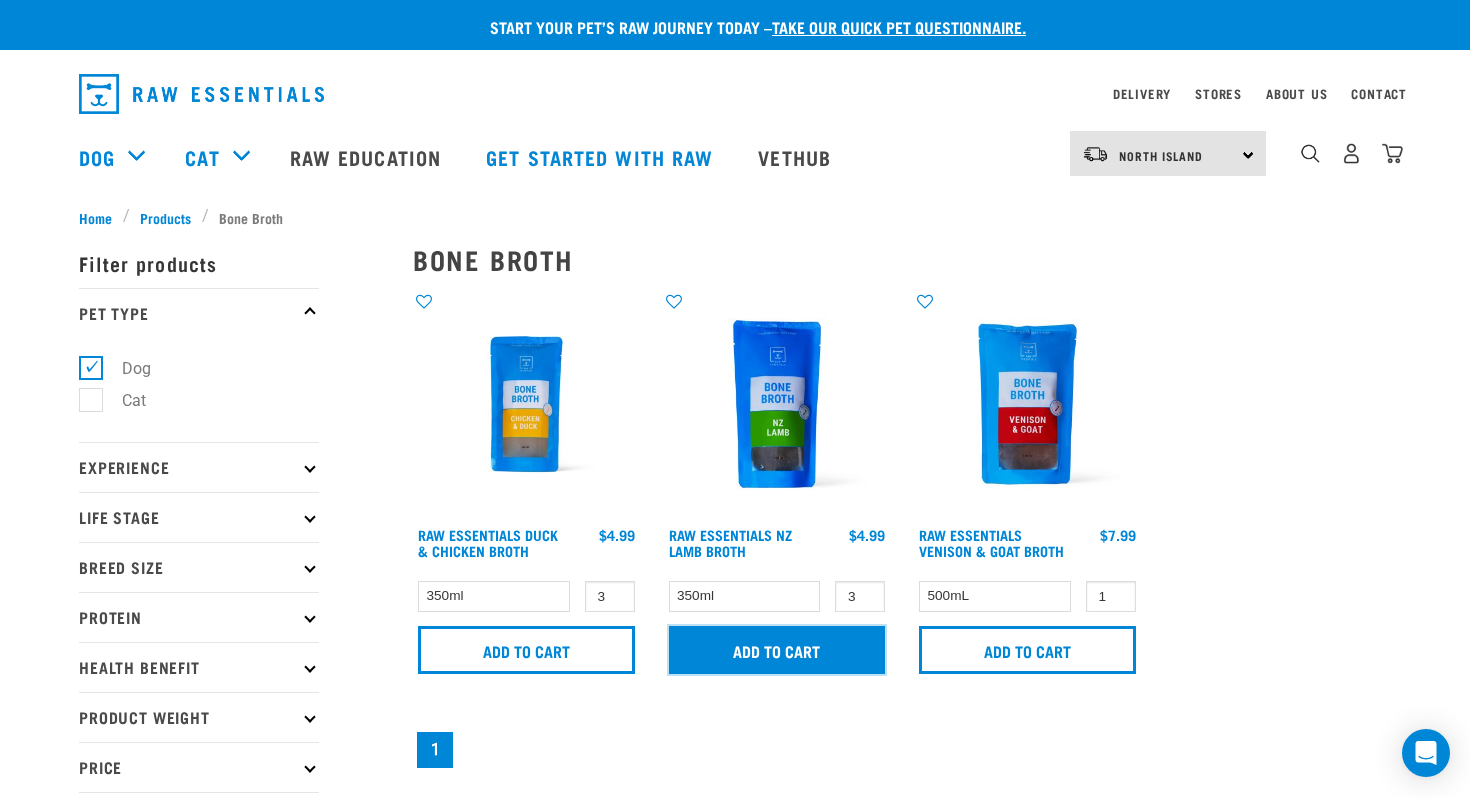 click on "Add to cart" at bounding box center [777, 650] 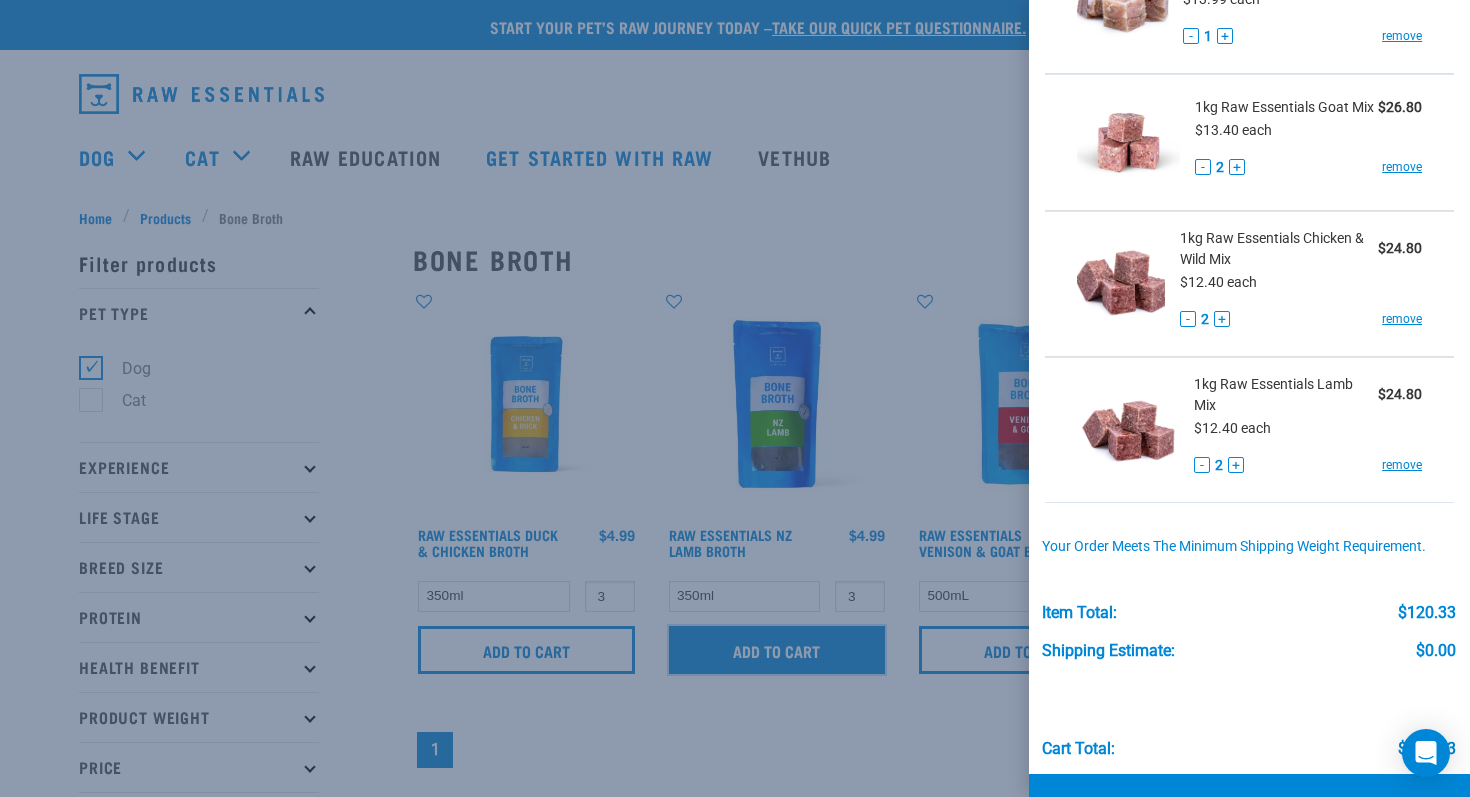 scroll, scrollTop: 508, scrollLeft: 0, axis: vertical 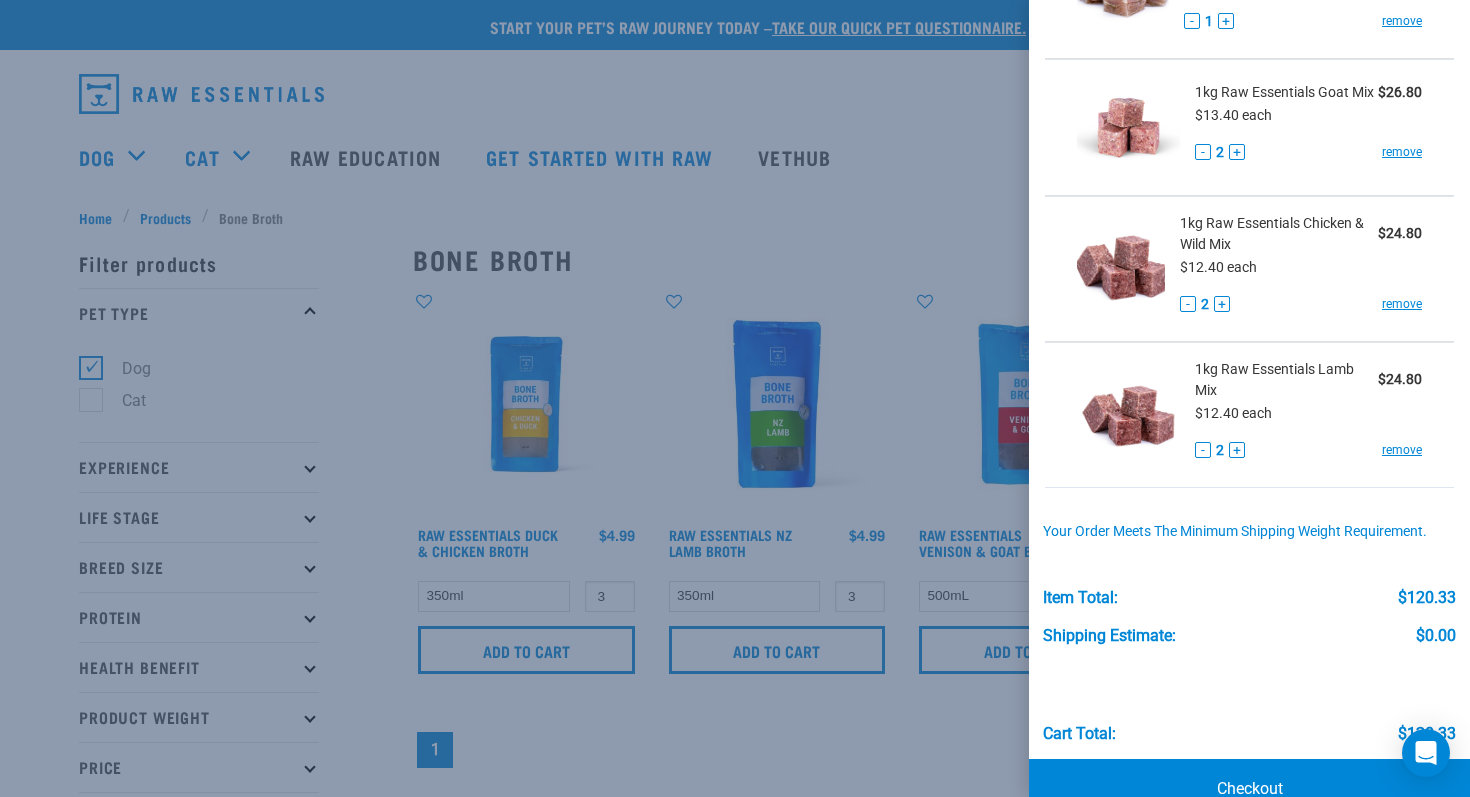 click at bounding box center [735, 398] 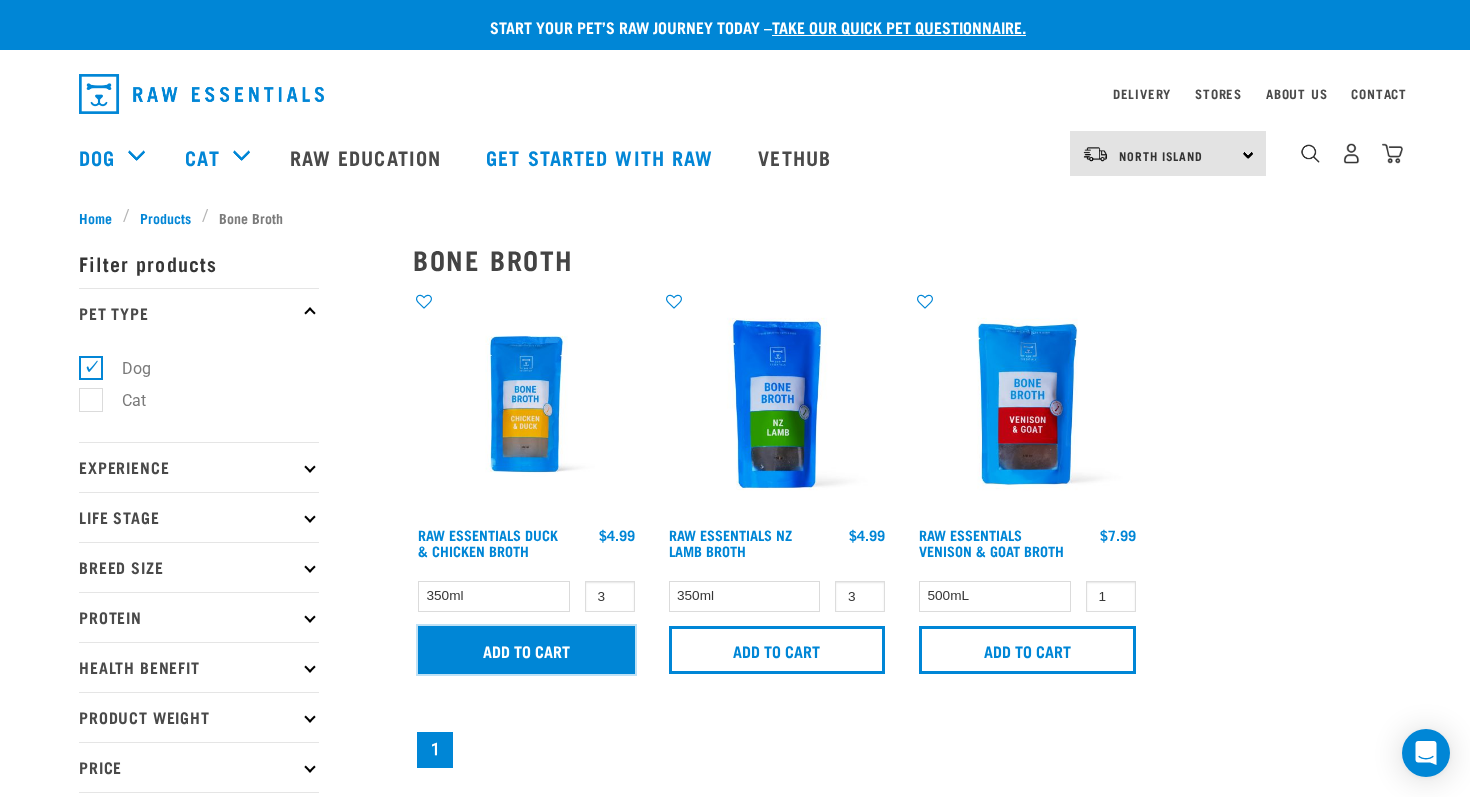 click on "Add to cart" at bounding box center [526, 650] 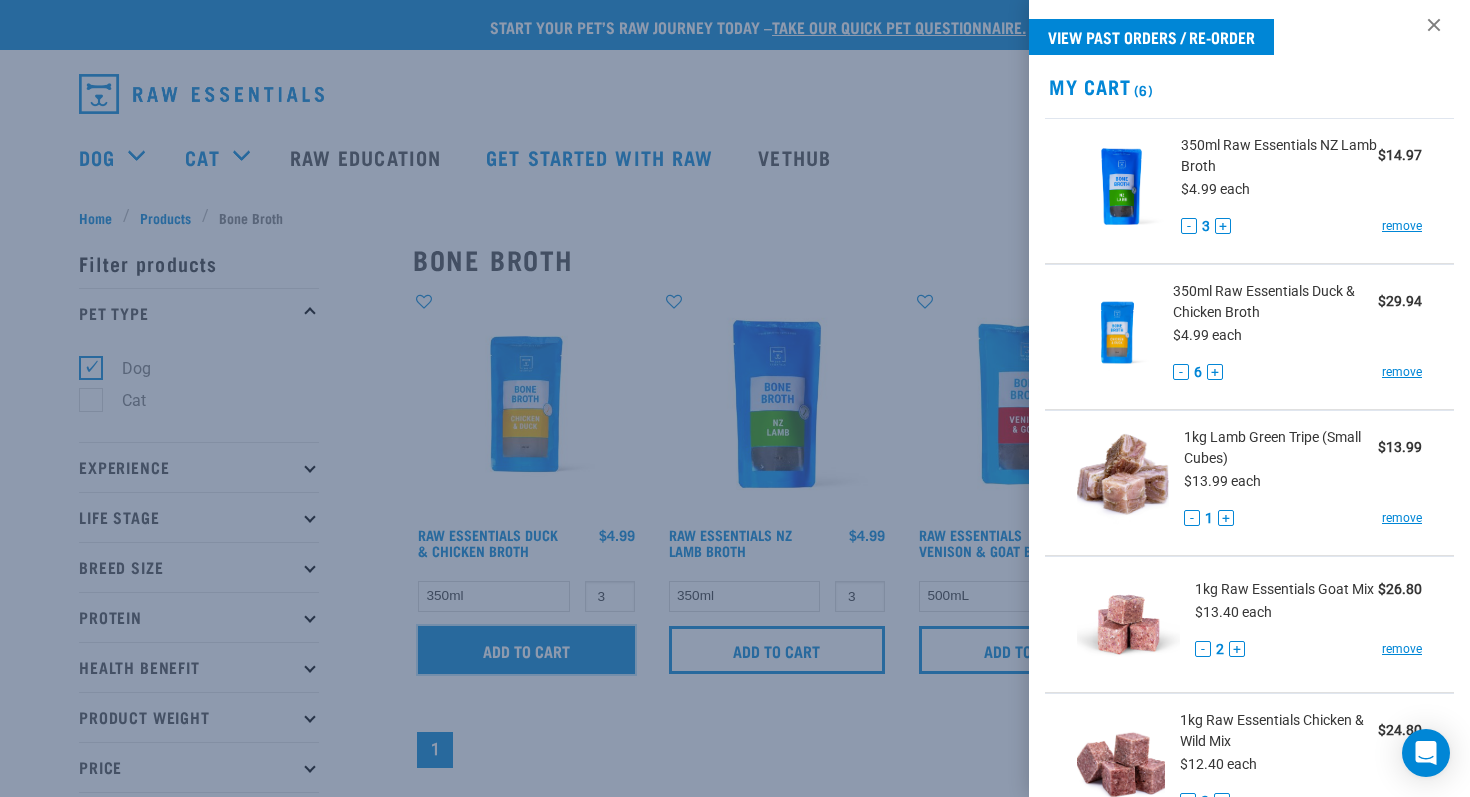 scroll, scrollTop: 9, scrollLeft: 0, axis: vertical 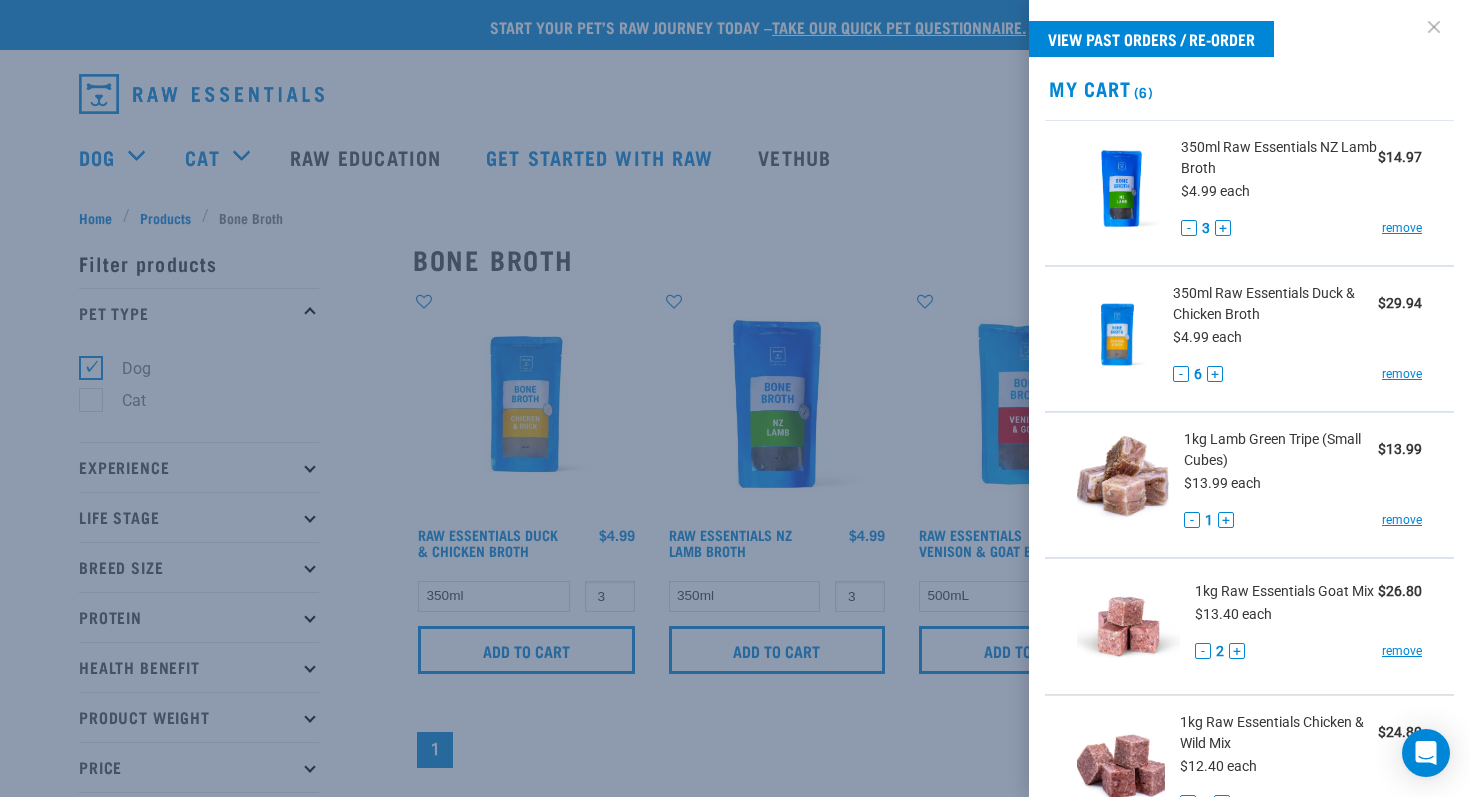 click at bounding box center [1434, 27] 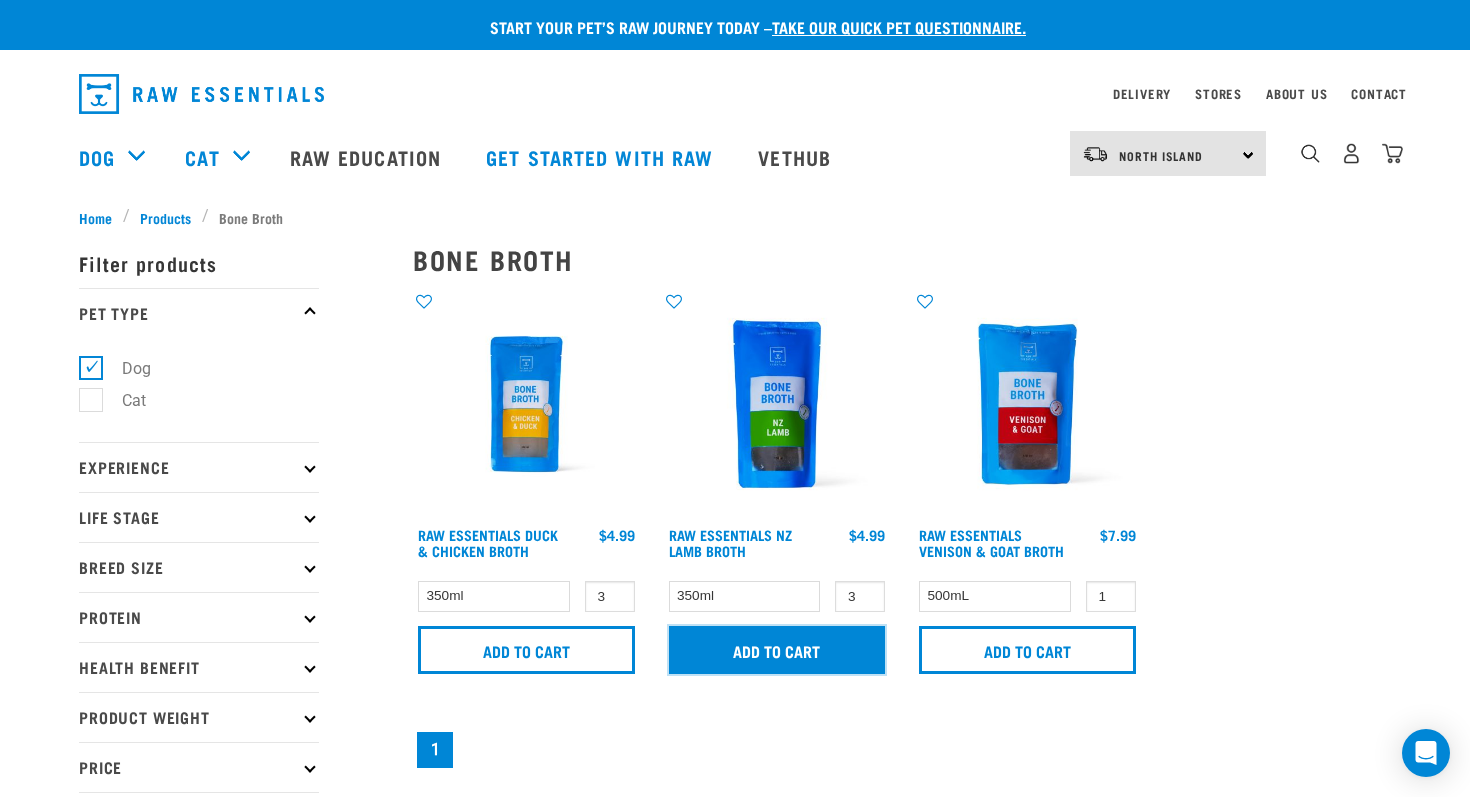 click on "Add to cart" at bounding box center [777, 650] 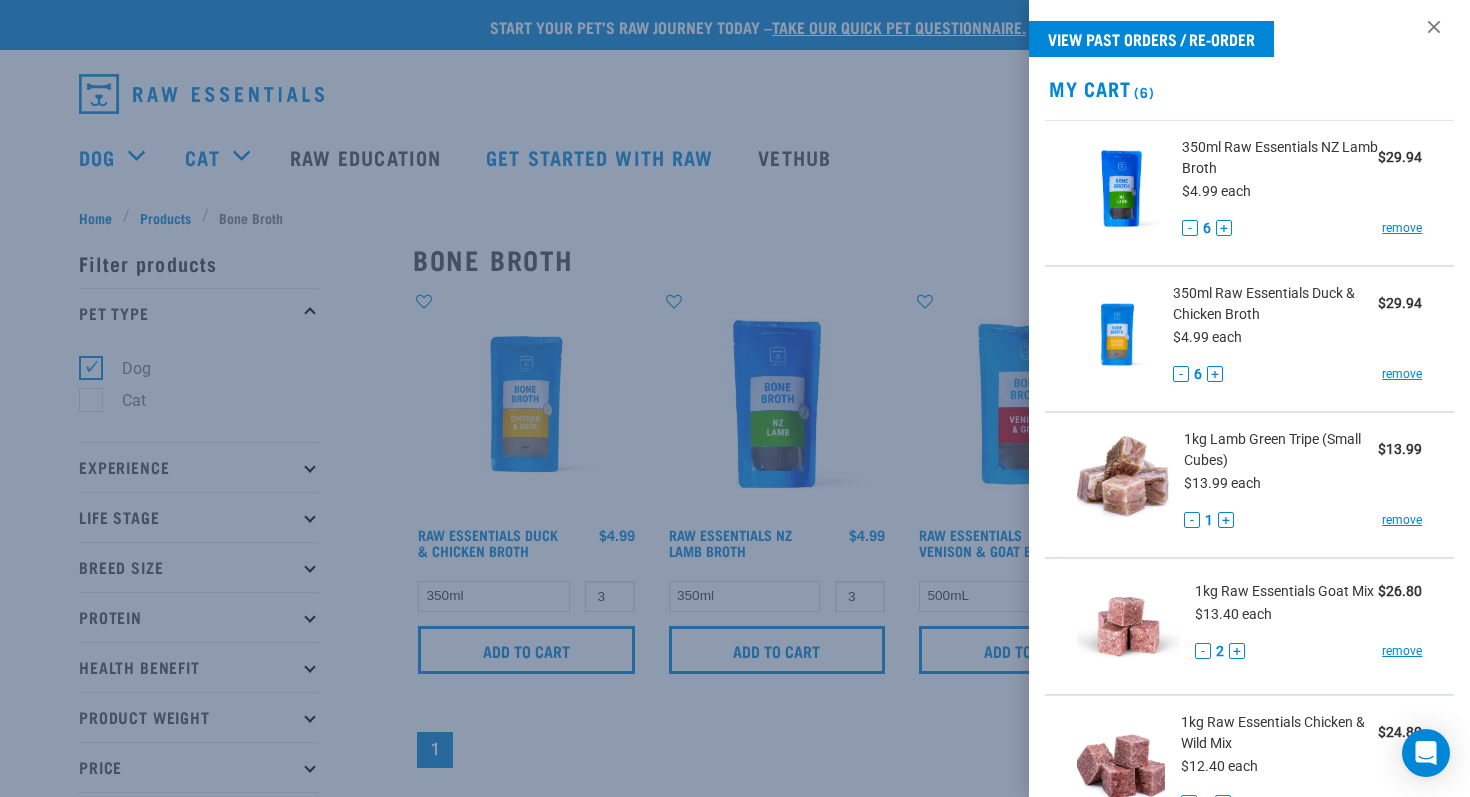 click at bounding box center [735, 398] 